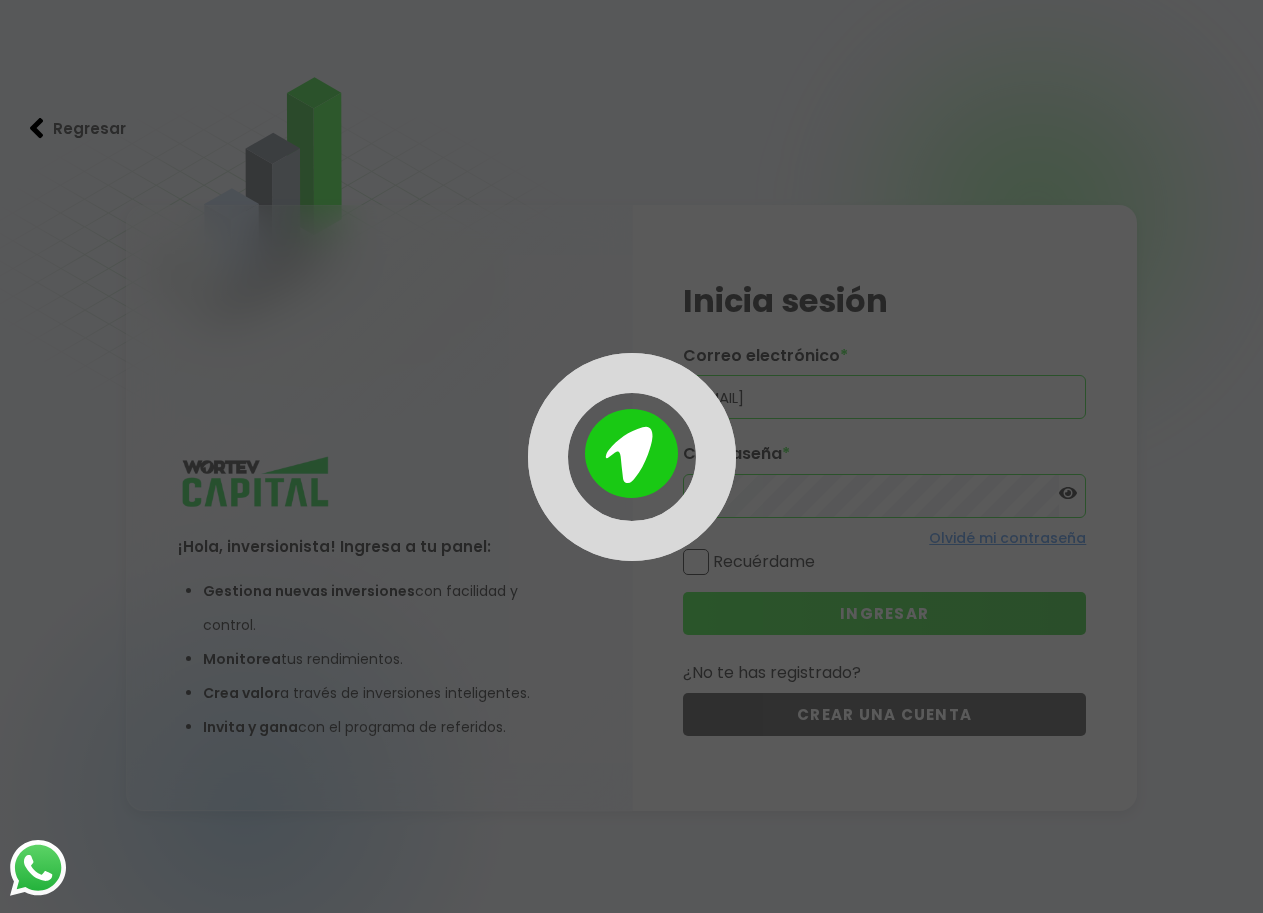 scroll, scrollTop: 0, scrollLeft: 0, axis: both 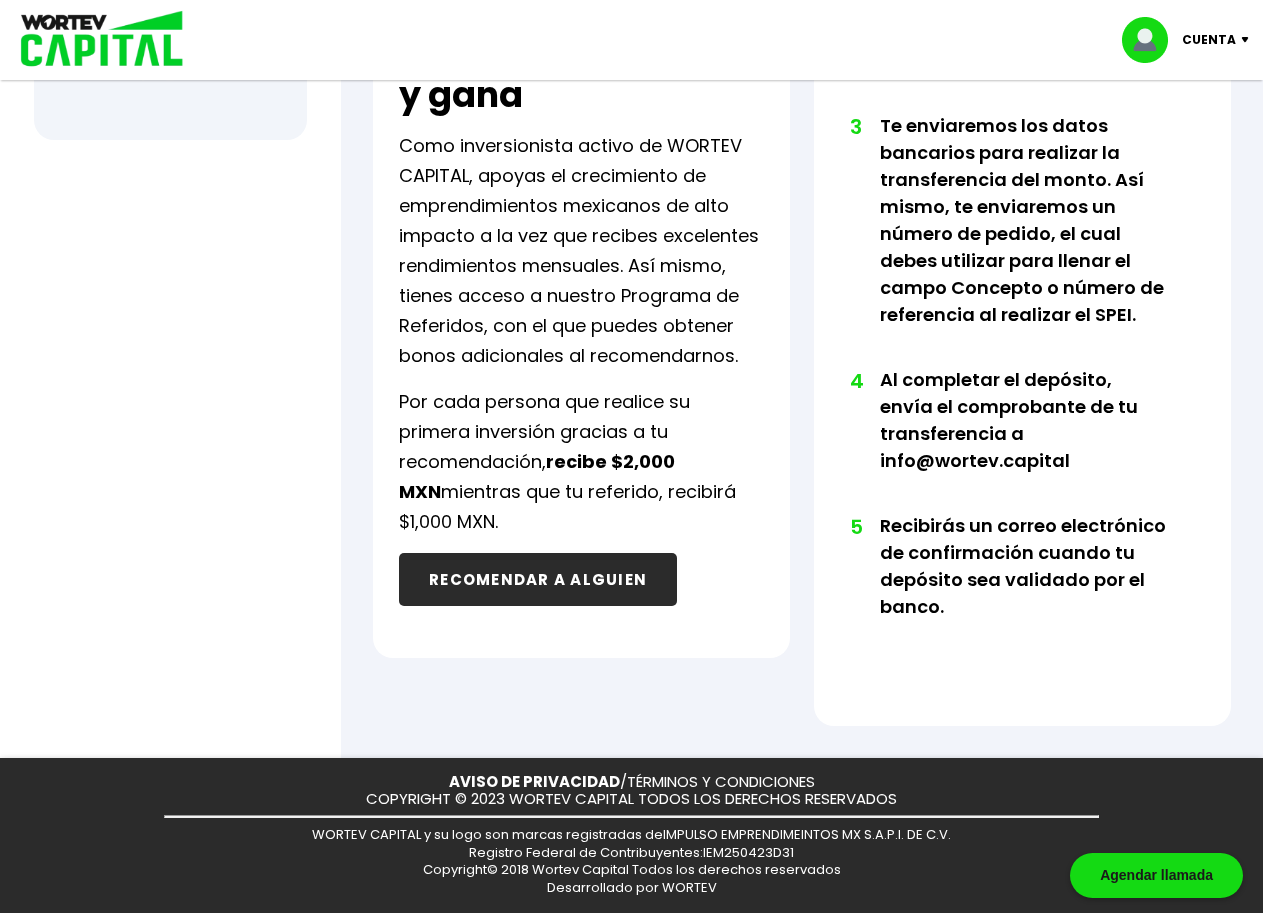 click on "RECOMENDAR A ALGUIEN" at bounding box center [538, 579] 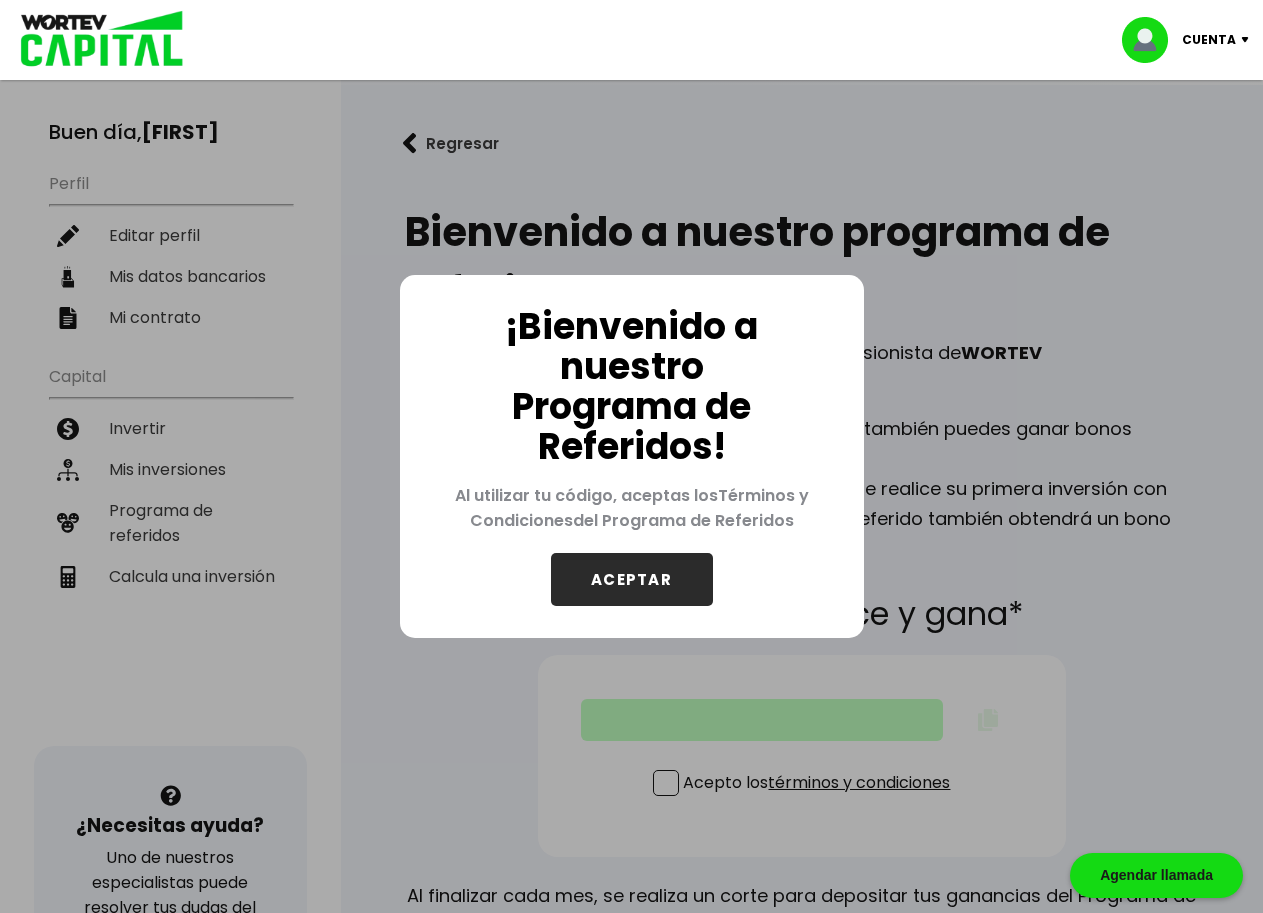 scroll, scrollTop: 200, scrollLeft: 0, axis: vertical 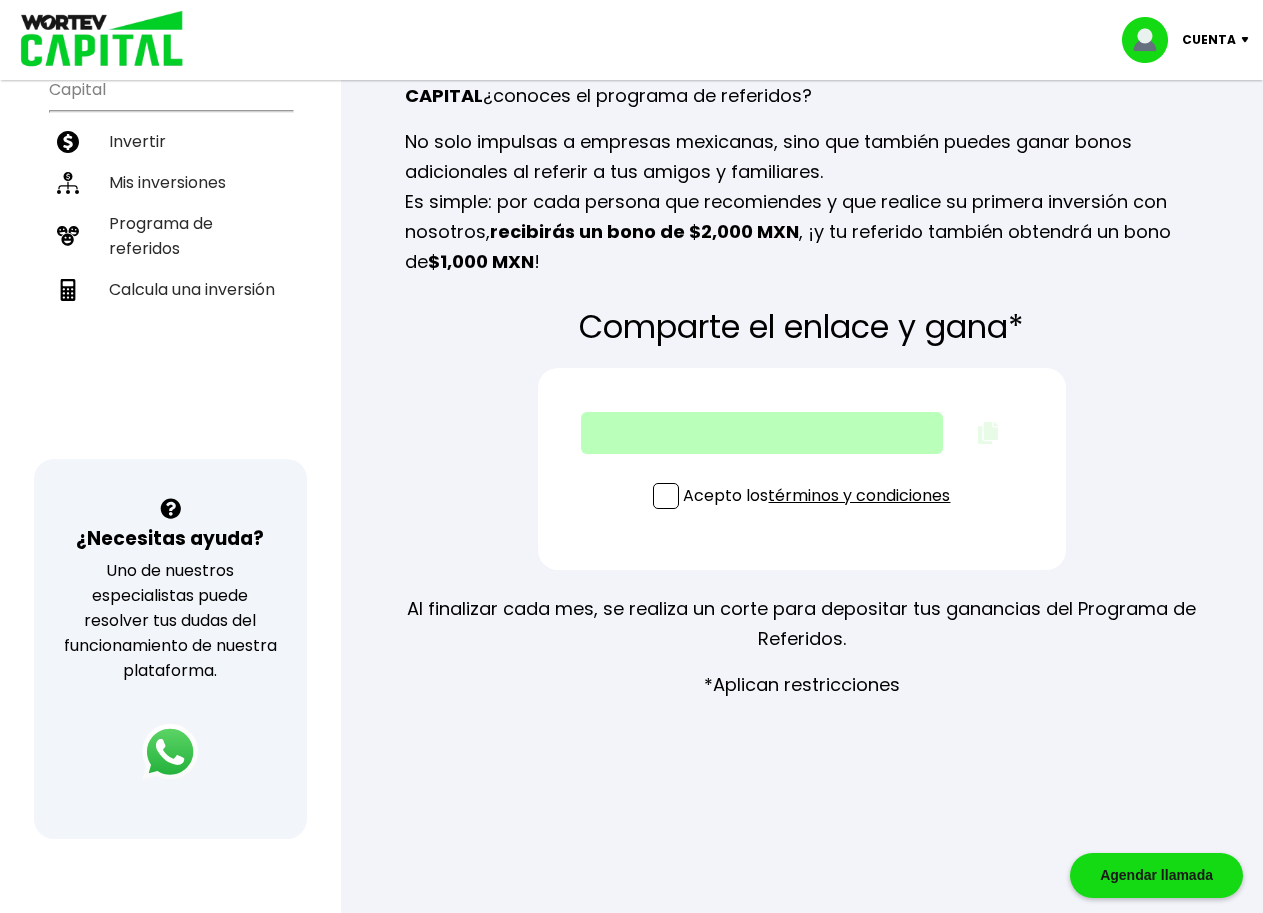 click at bounding box center [762, 433] 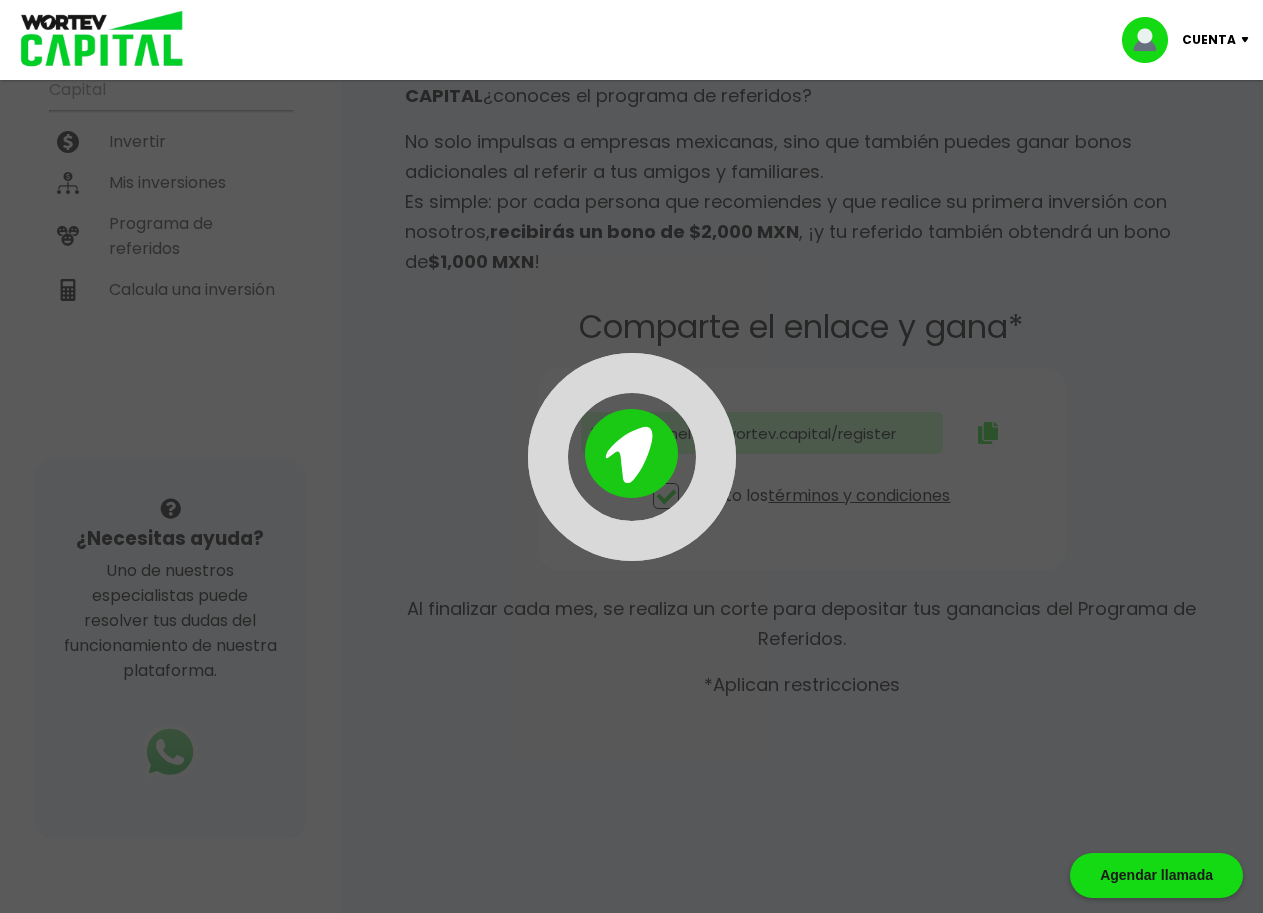 type on "https://panel-mx.wortev.capital/register?ref=[USERNAME]" 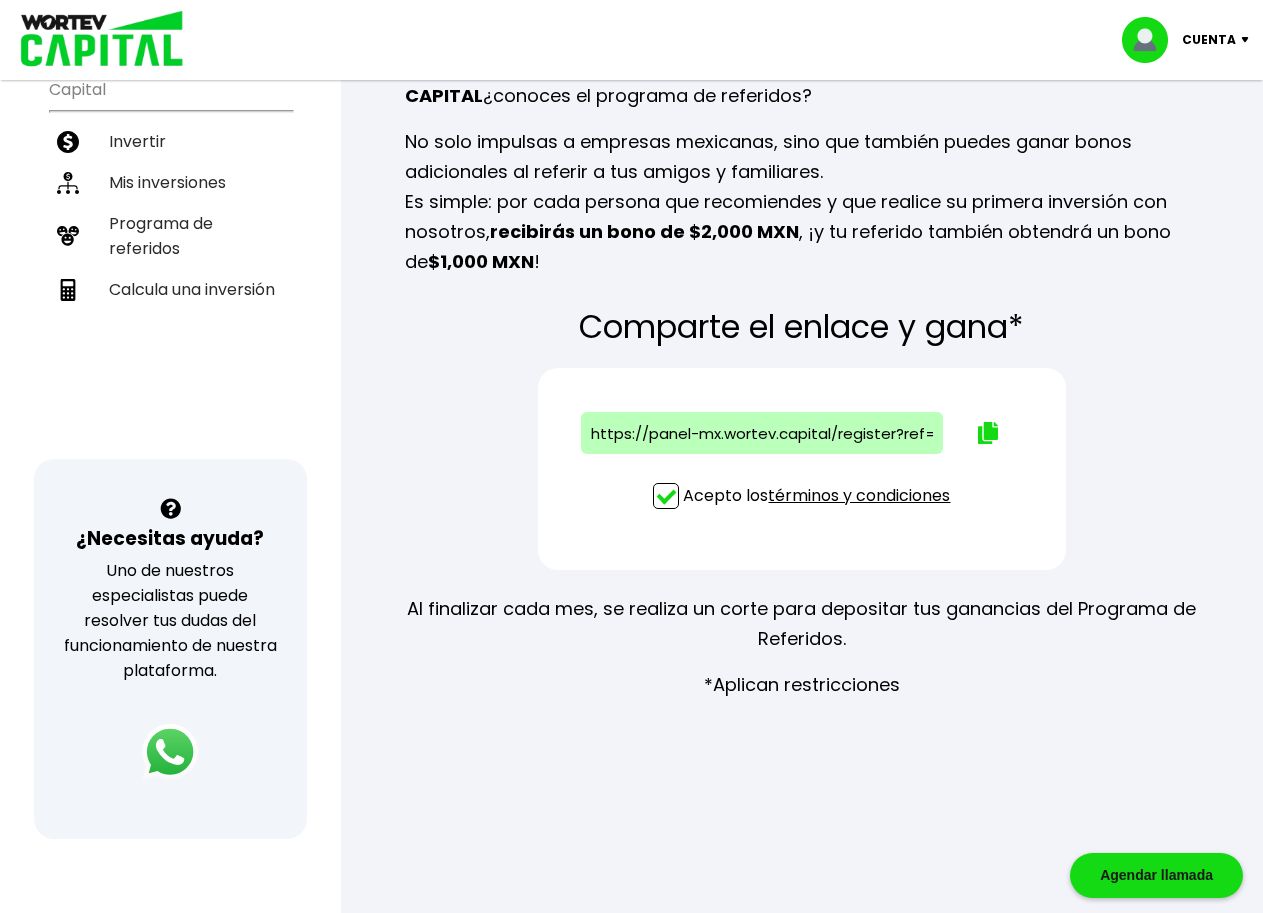 click on "https://panel-mx.wortev.capital/register?ref=[USERNAME]" at bounding box center (762, 433) 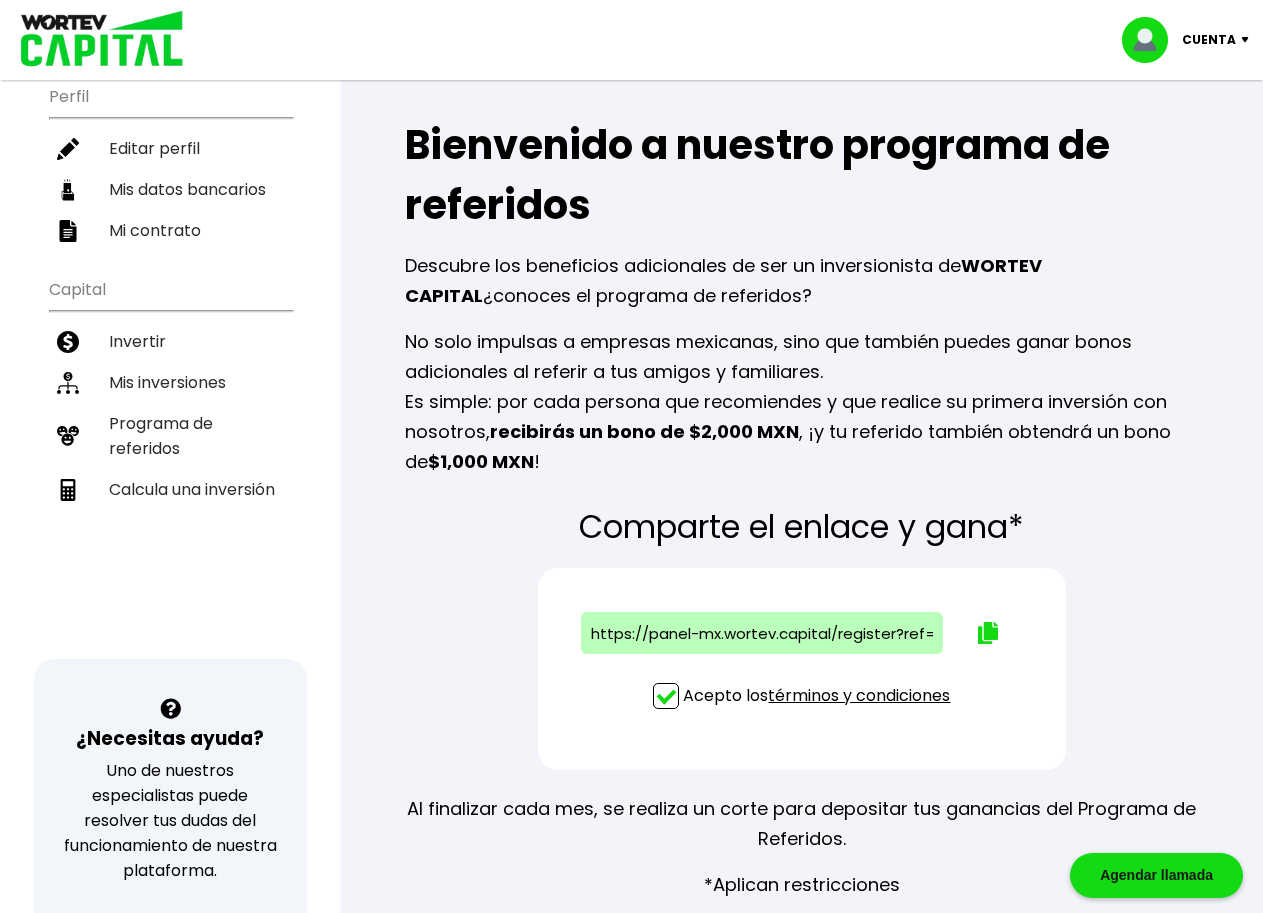 scroll, scrollTop: 287, scrollLeft: 0, axis: vertical 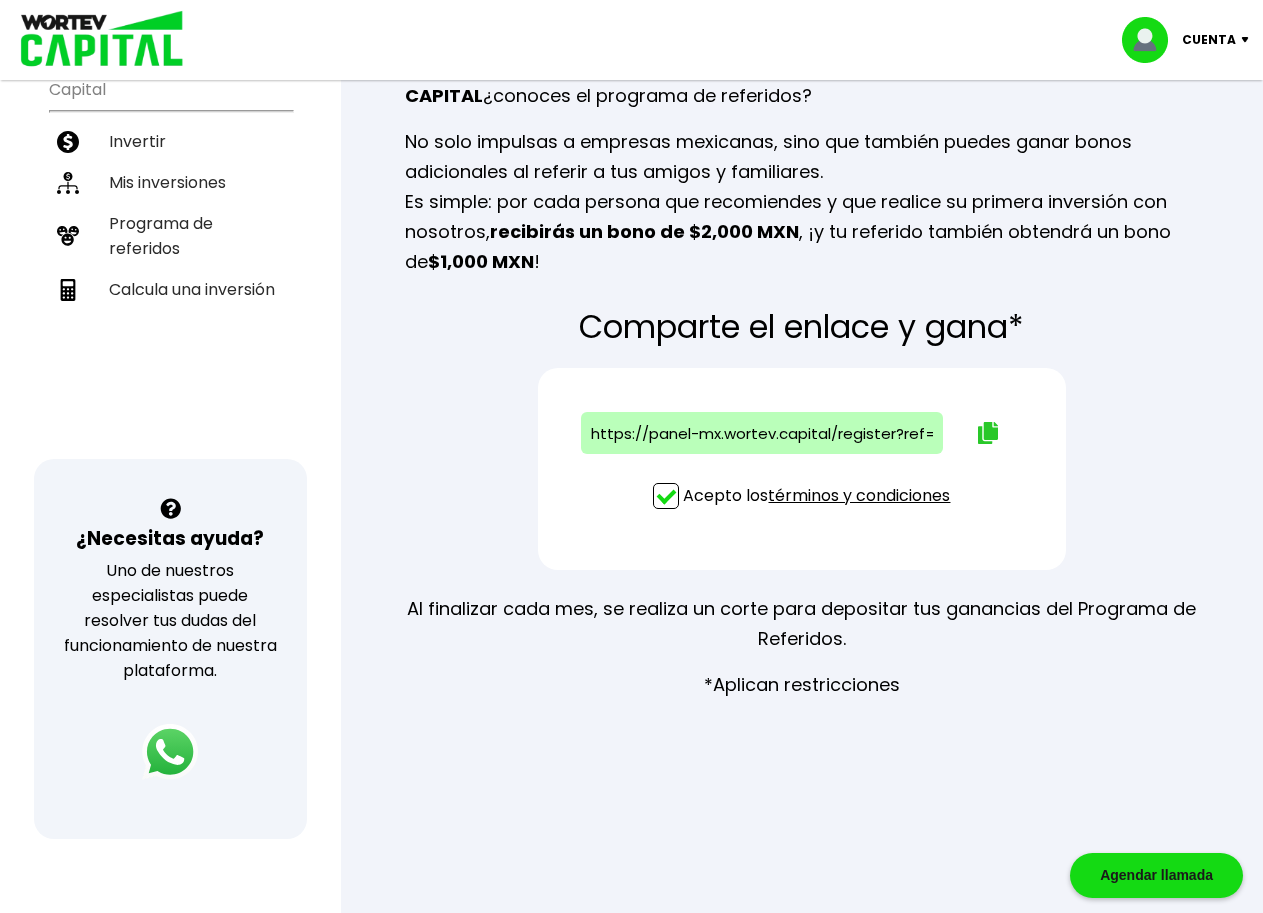 click at bounding box center [988, 433] 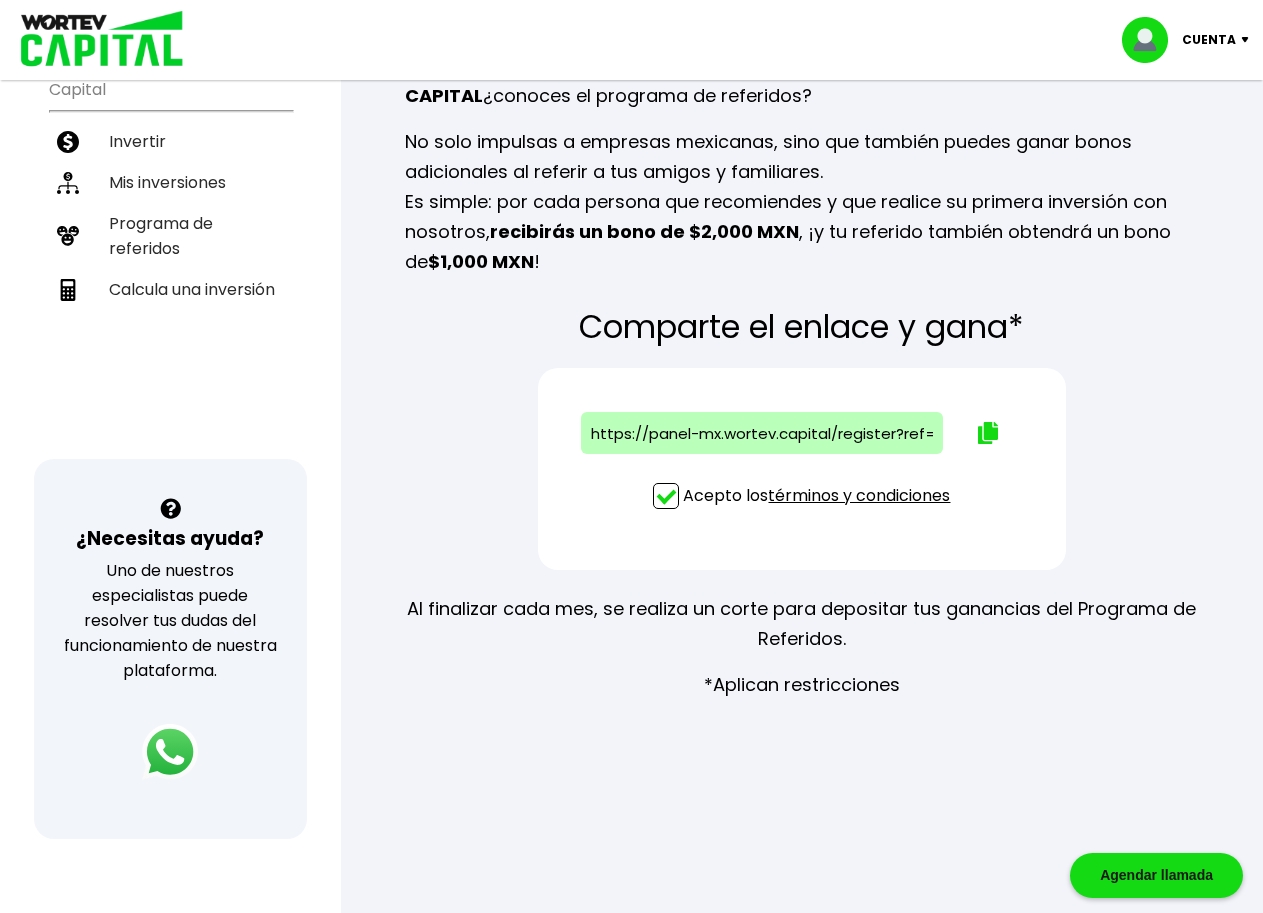 click on "https://panel-mx.wortev.capital/register?ref=[USERNAME]" at bounding box center [762, 433] 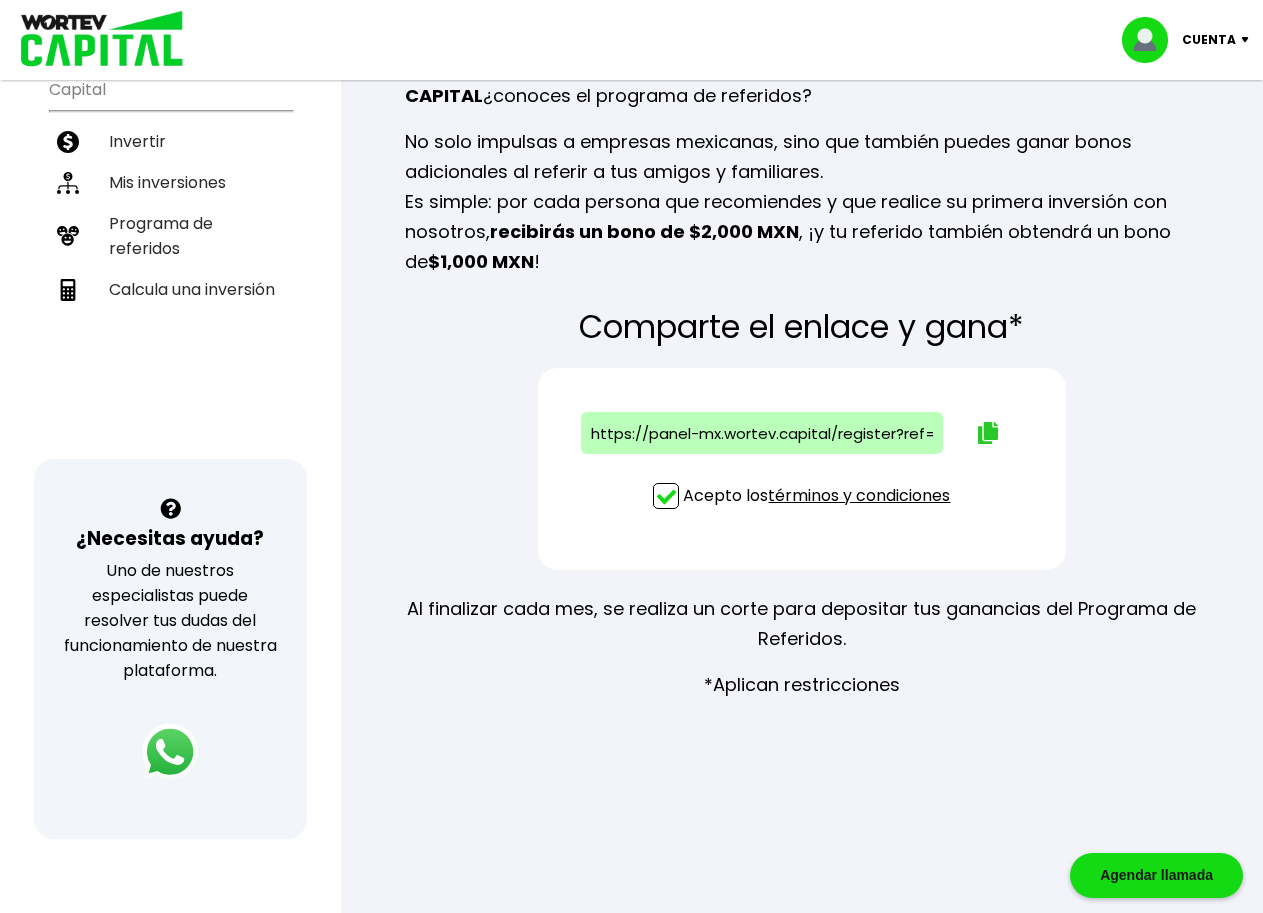 click at bounding box center (988, 433) 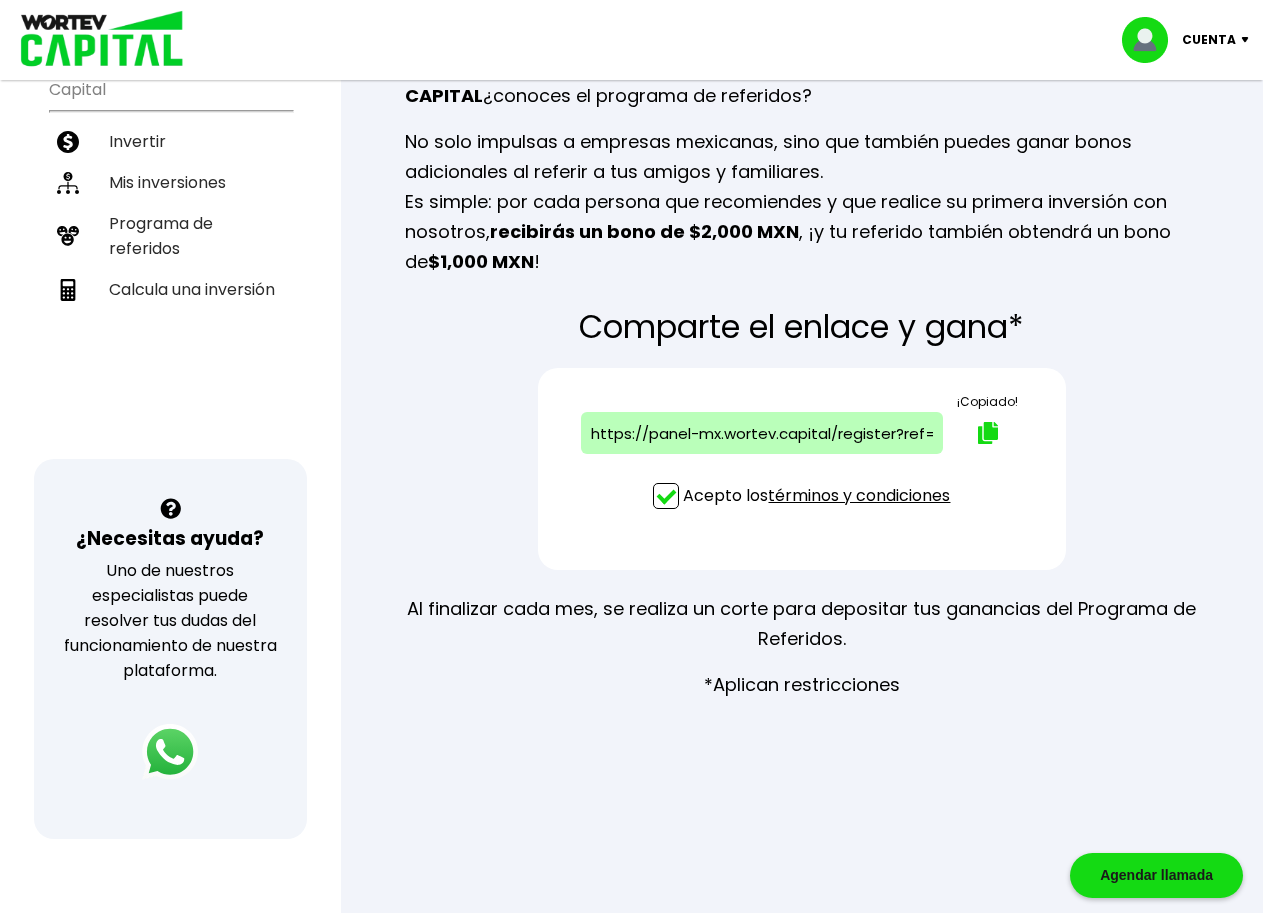 click on "Comparte el enlace y gana* https://panel-mx.wortev.capital/register?ref=[USERNAME] ¡Copiado! Acepto los términos y condiciones Al finalizar cada mes, se realiza un corte para depositar tus ganancias del Programa de Referidos. *Aplican restricciones" at bounding box center (802, 504) 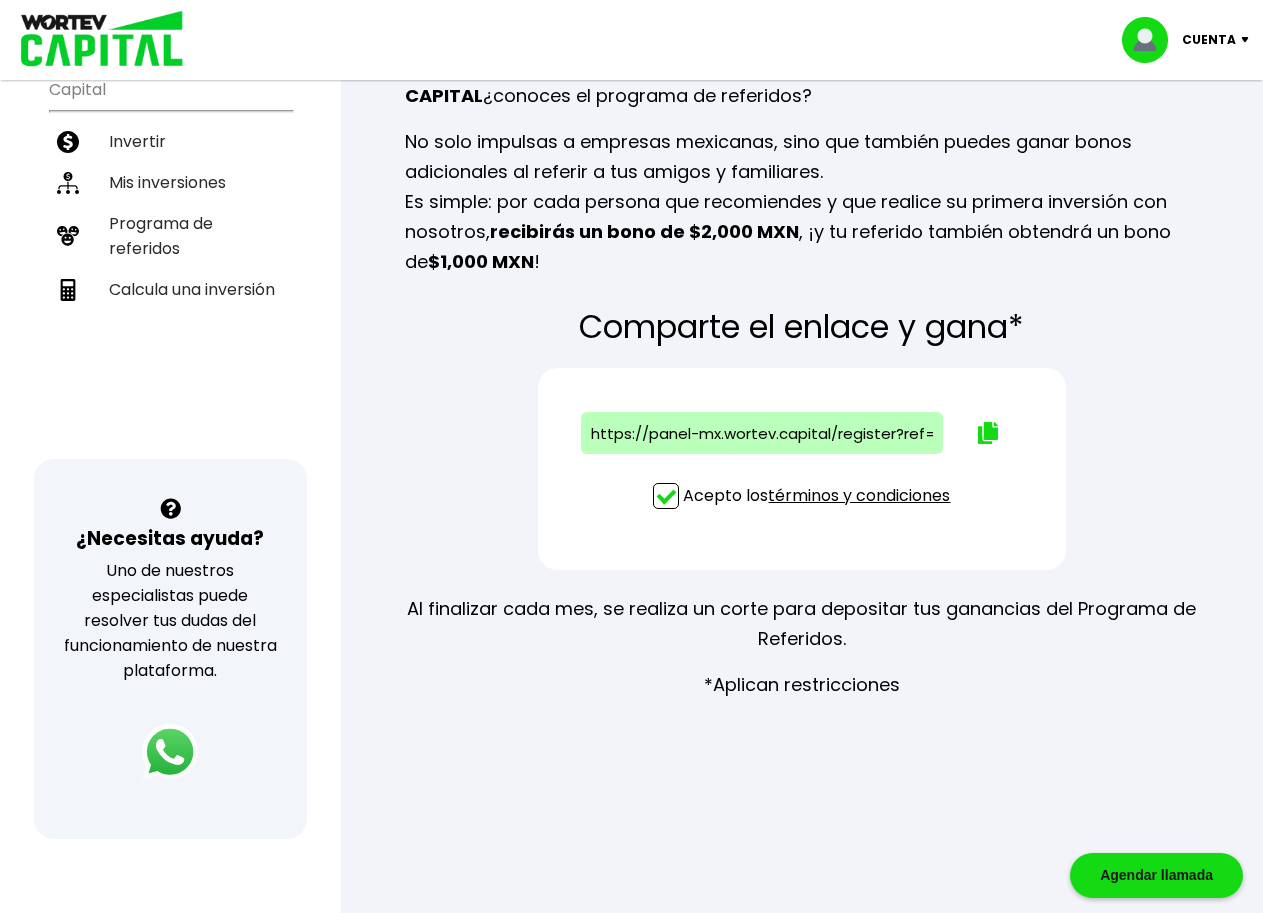 click on "https://panel-mx.wortev.capital/register?ref=[USERNAME]" at bounding box center [762, 433] 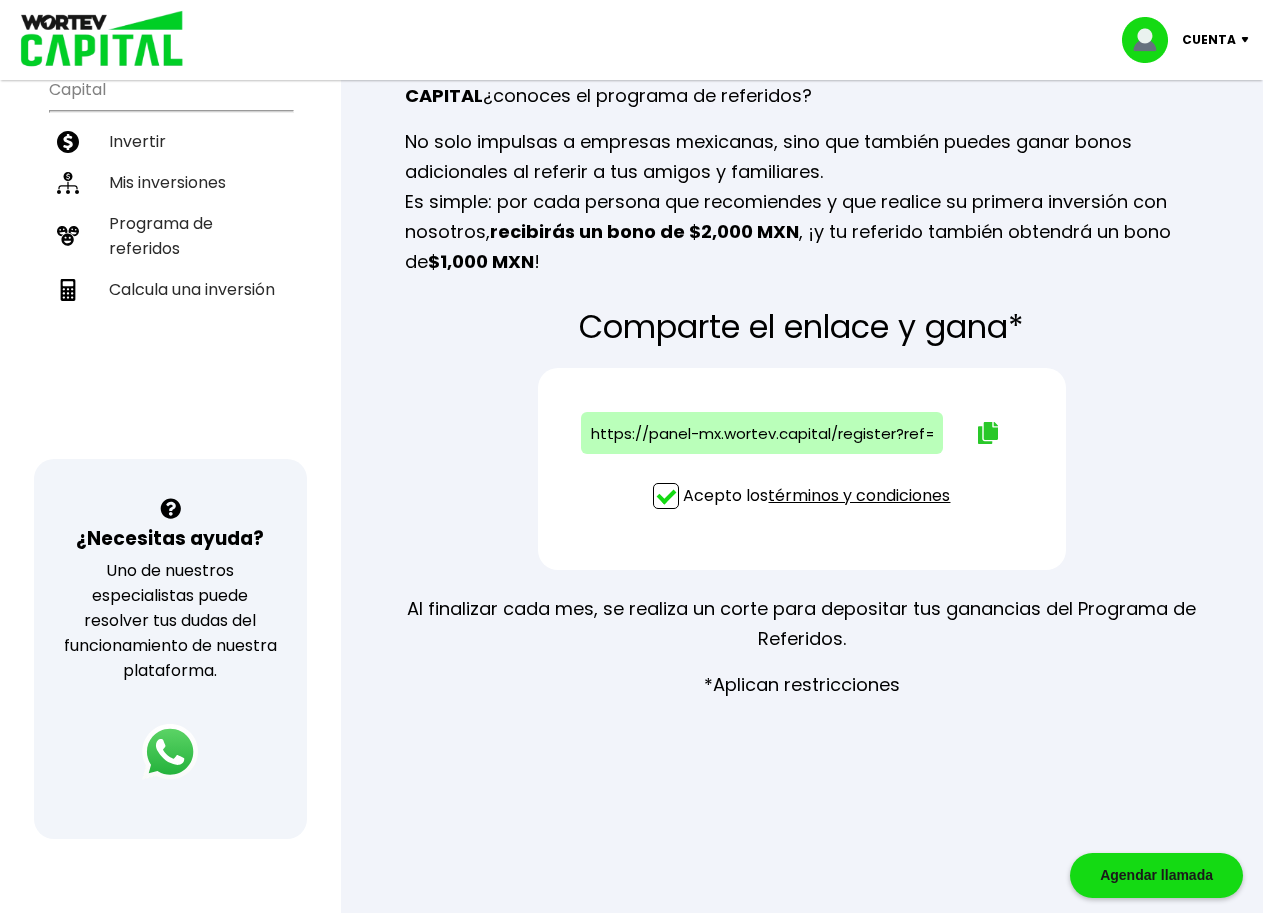 click at bounding box center (988, 433) 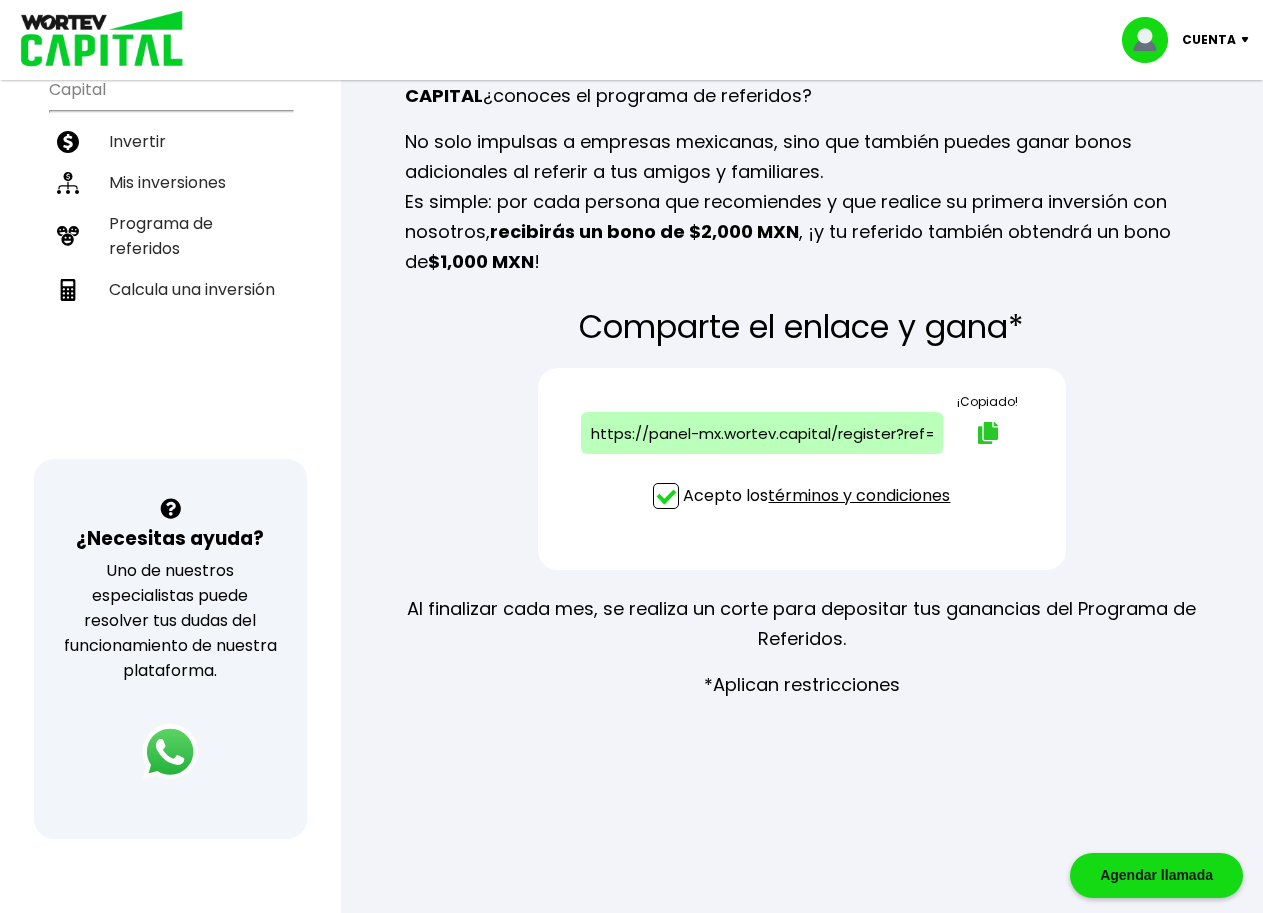 click at bounding box center (988, 433) 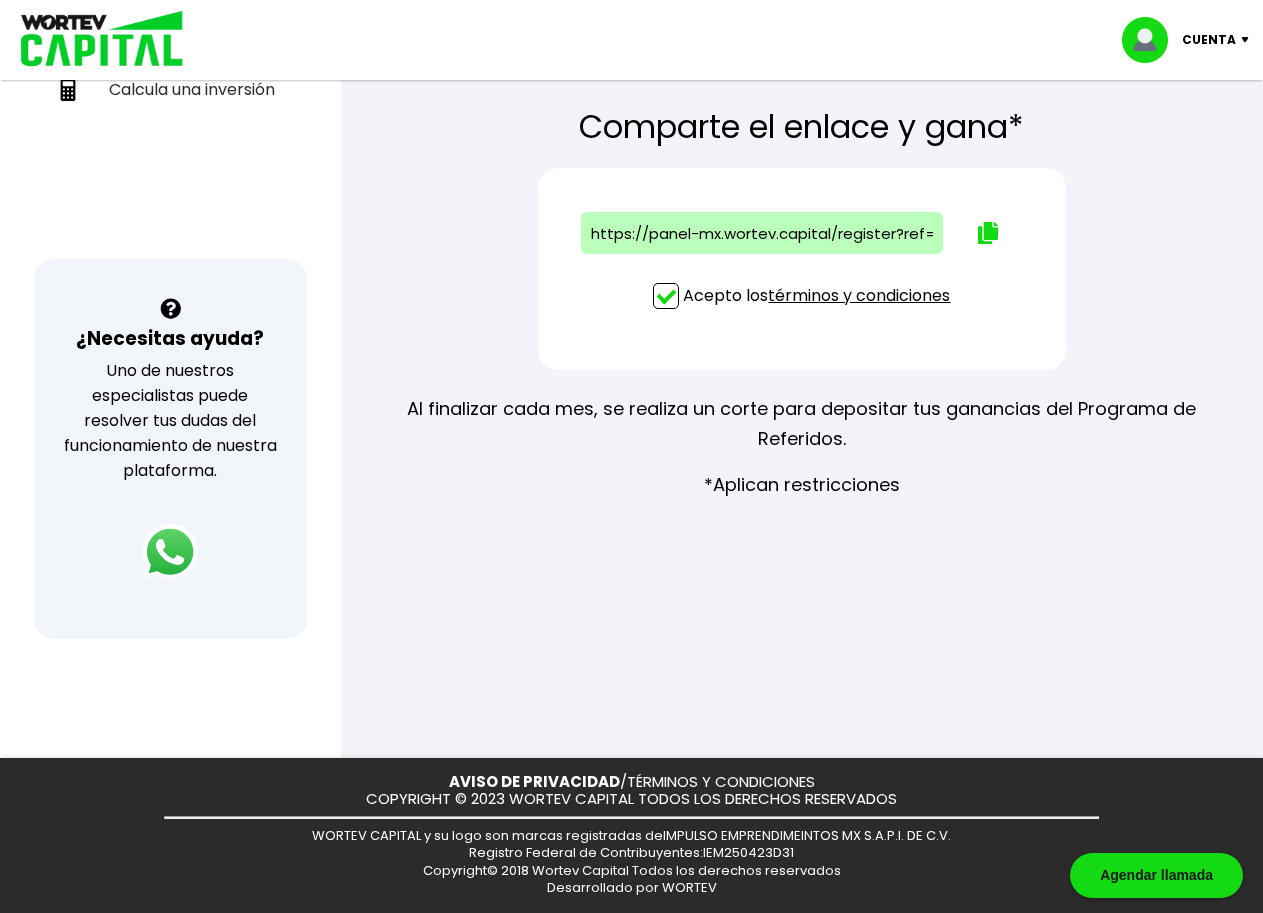 scroll, scrollTop: 0, scrollLeft: 0, axis: both 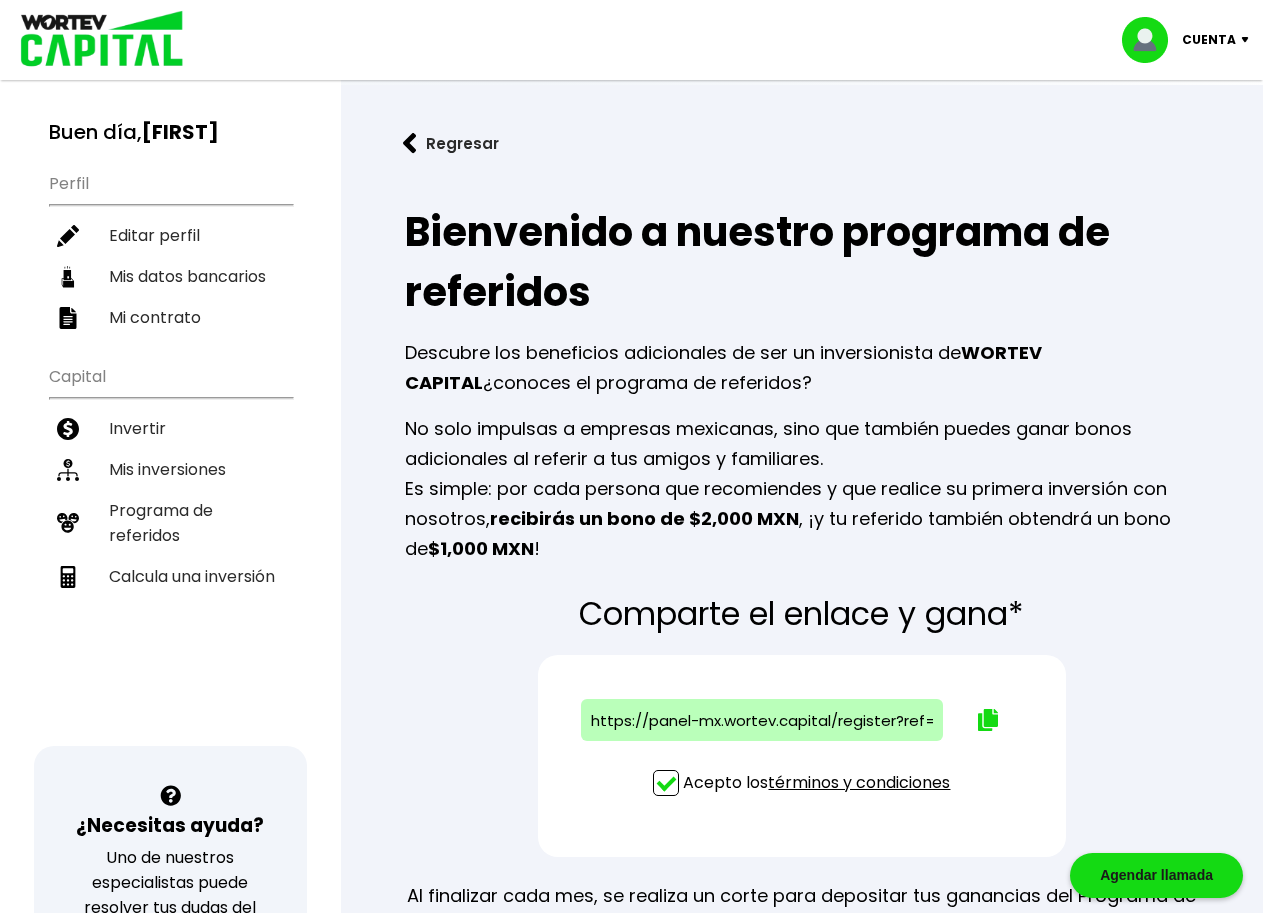 click at bounding box center (410, 143) 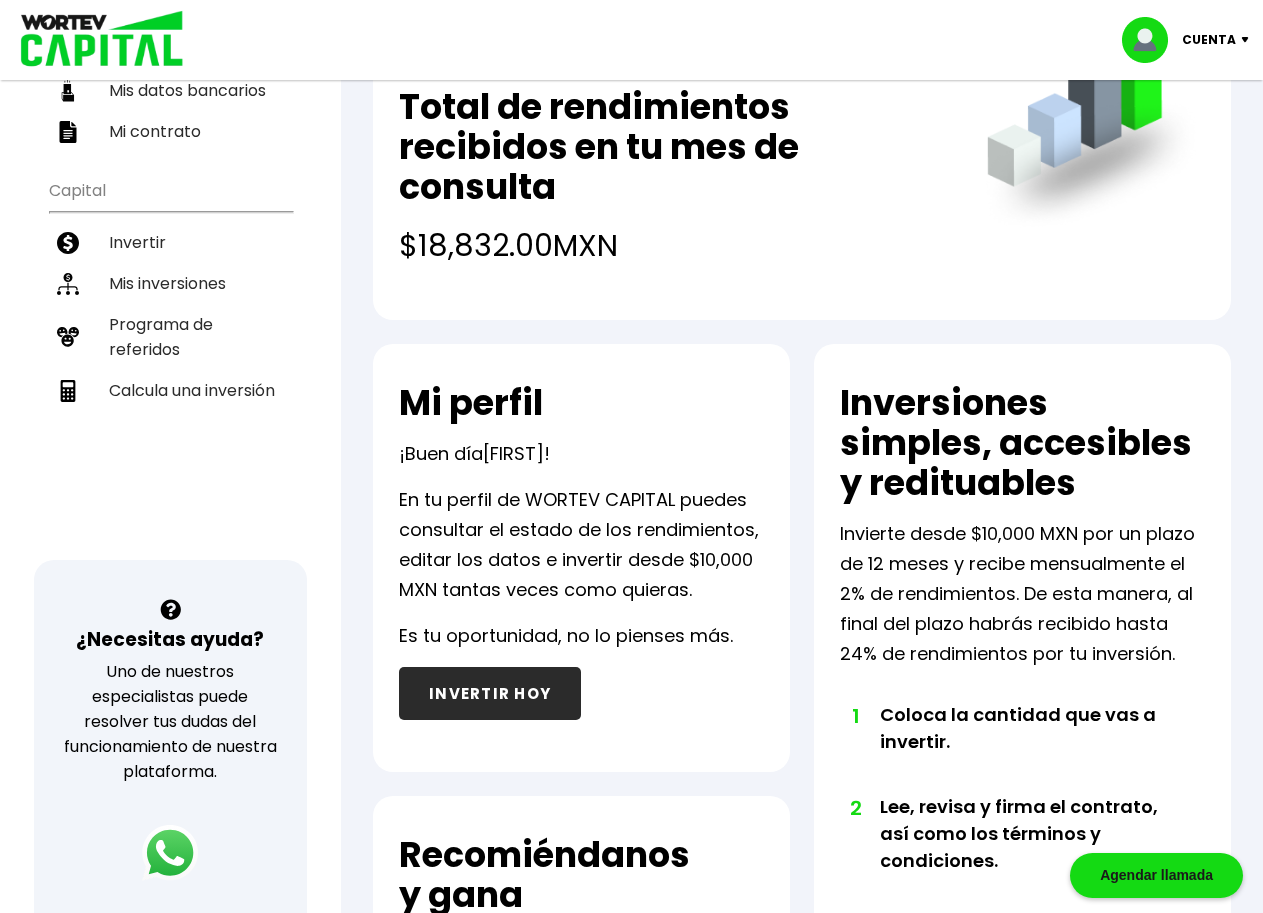 scroll, scrollTop: 0, scrollLeft: 0, axis: both 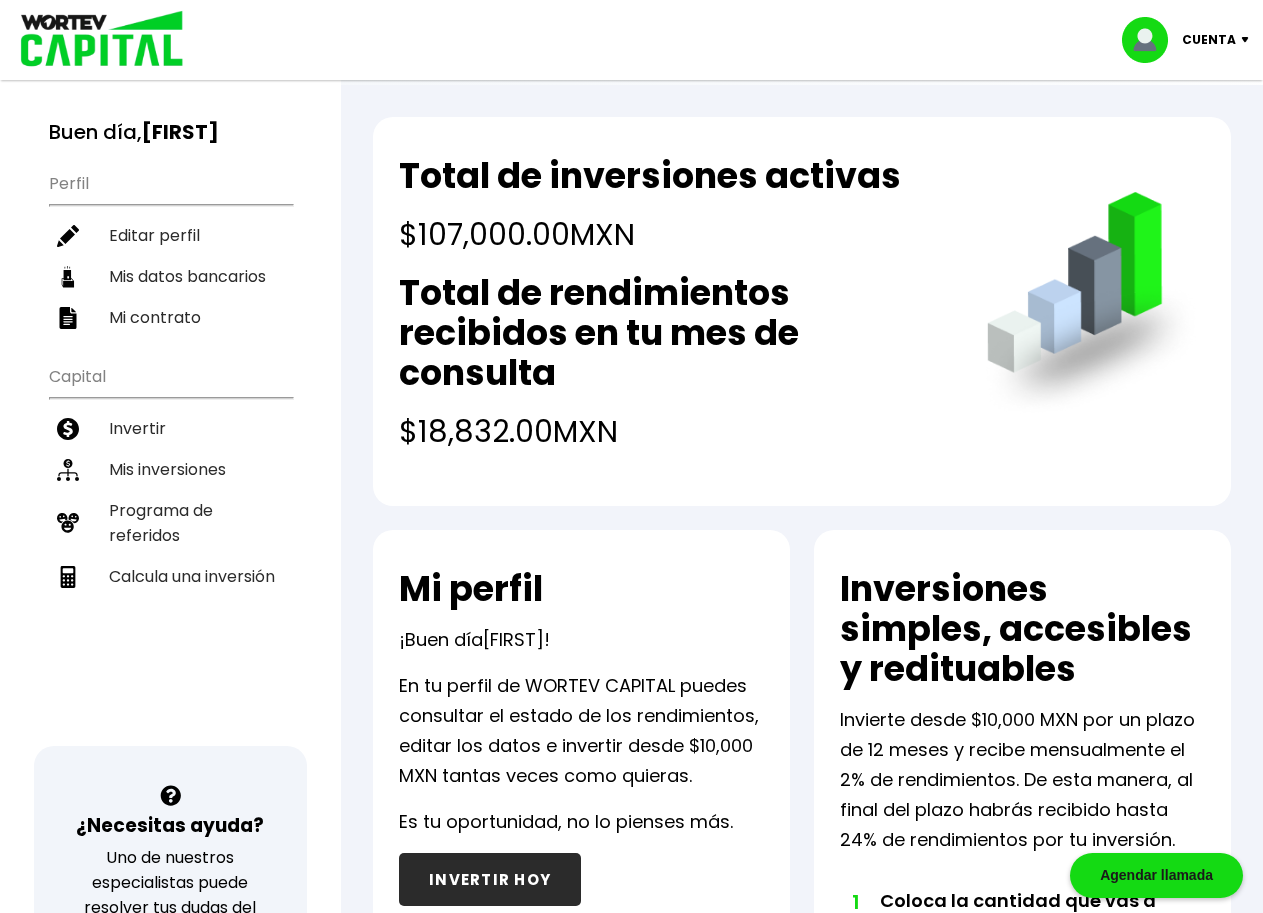 click at bounding box center (1249, 40) 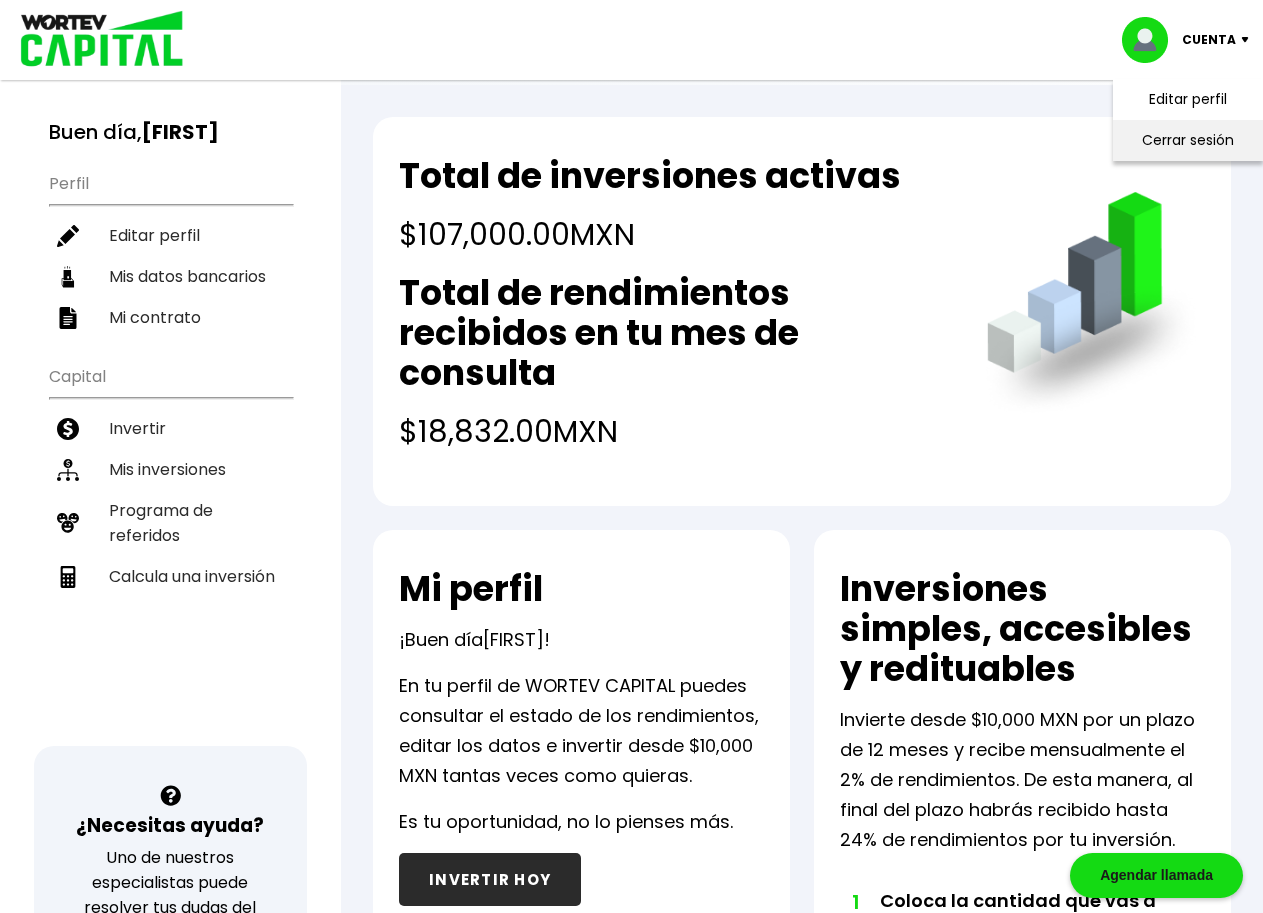 click on "Cerrar sesión" at bounding box center [1188, 140] 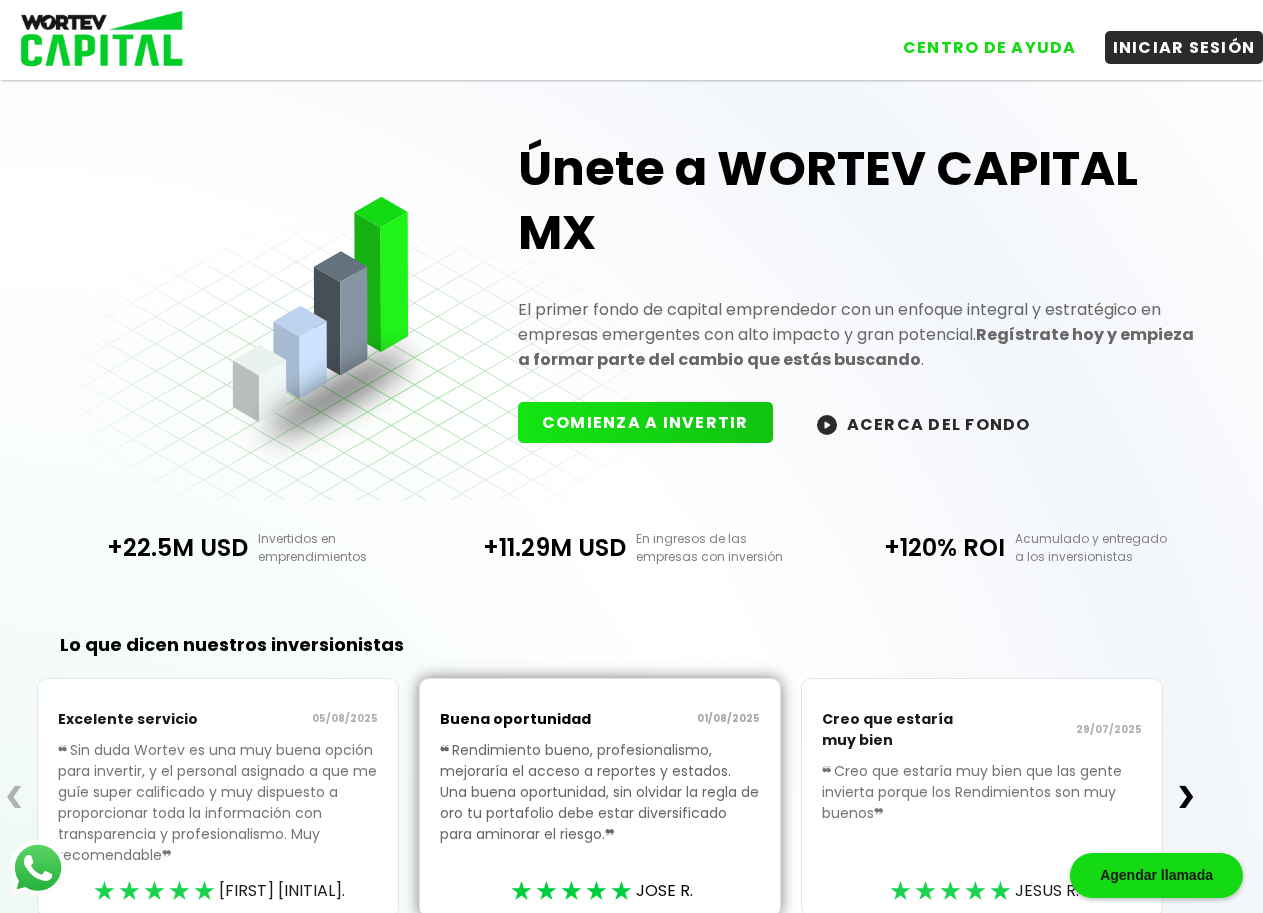 scroll, scrollTop: 104, scrollLeft: 0, axis: vertical 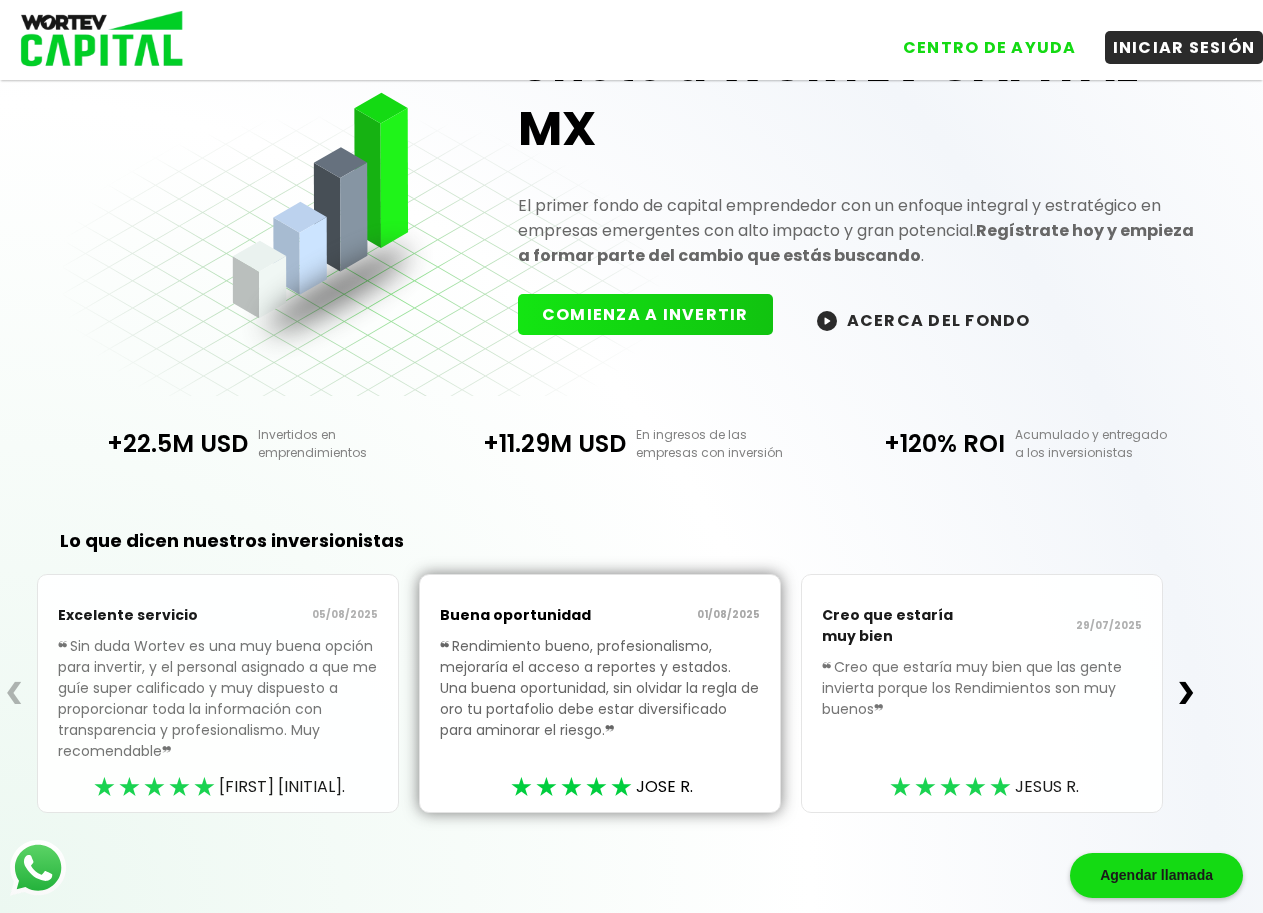 click on "COMIENZA A INVERTIR" at bounding box center (645, 314) 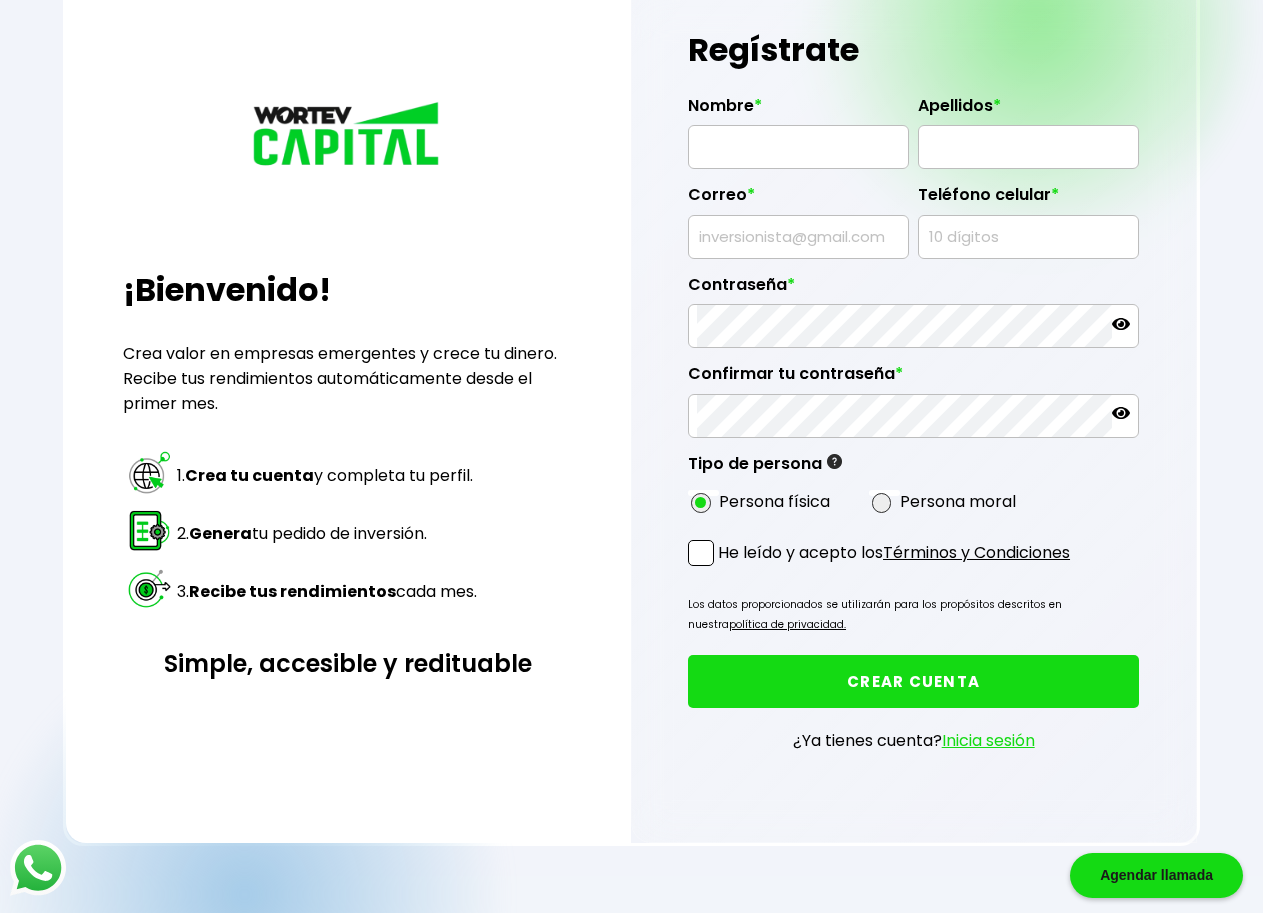 type on "[EMAIL]" 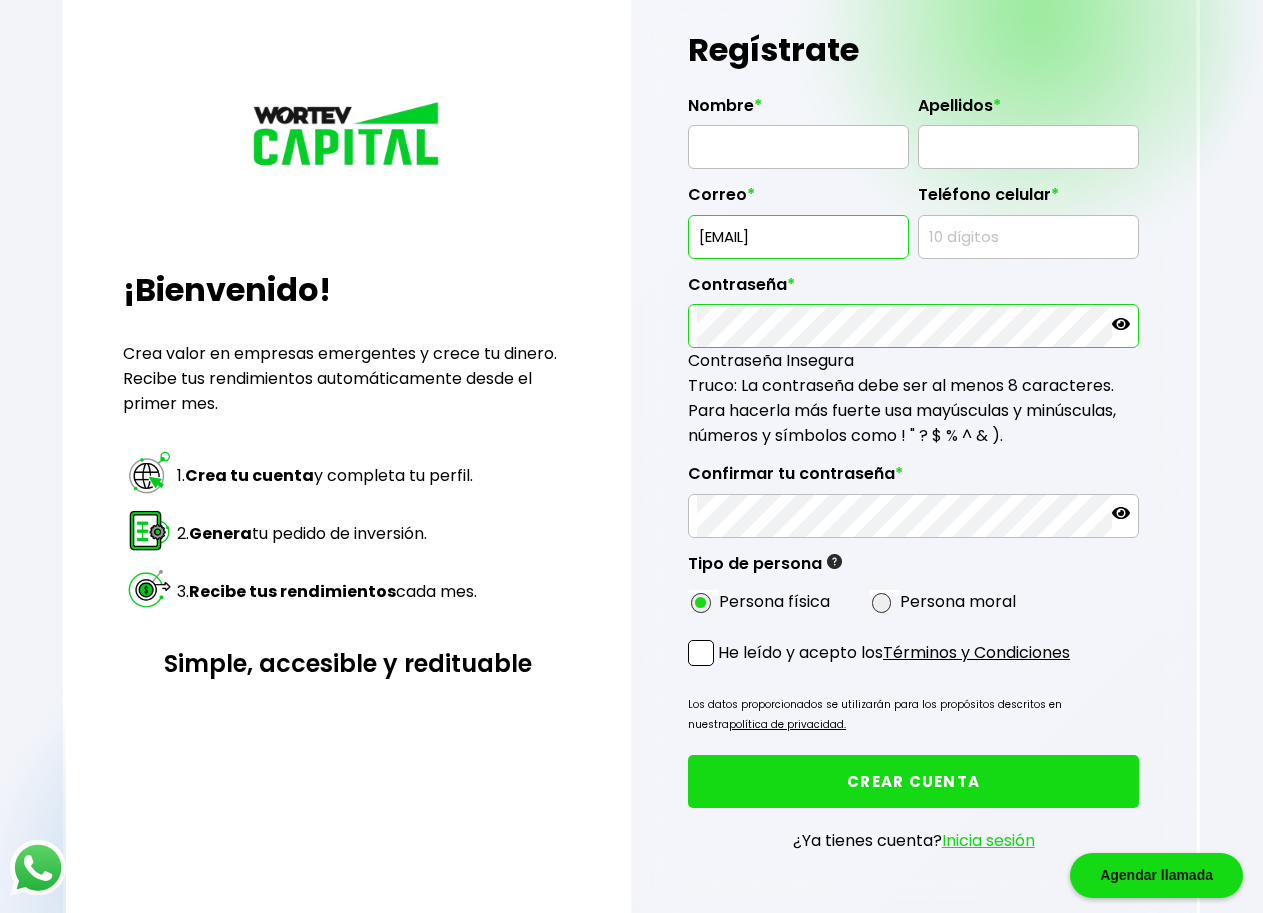 click at bounding box center (798, 147) 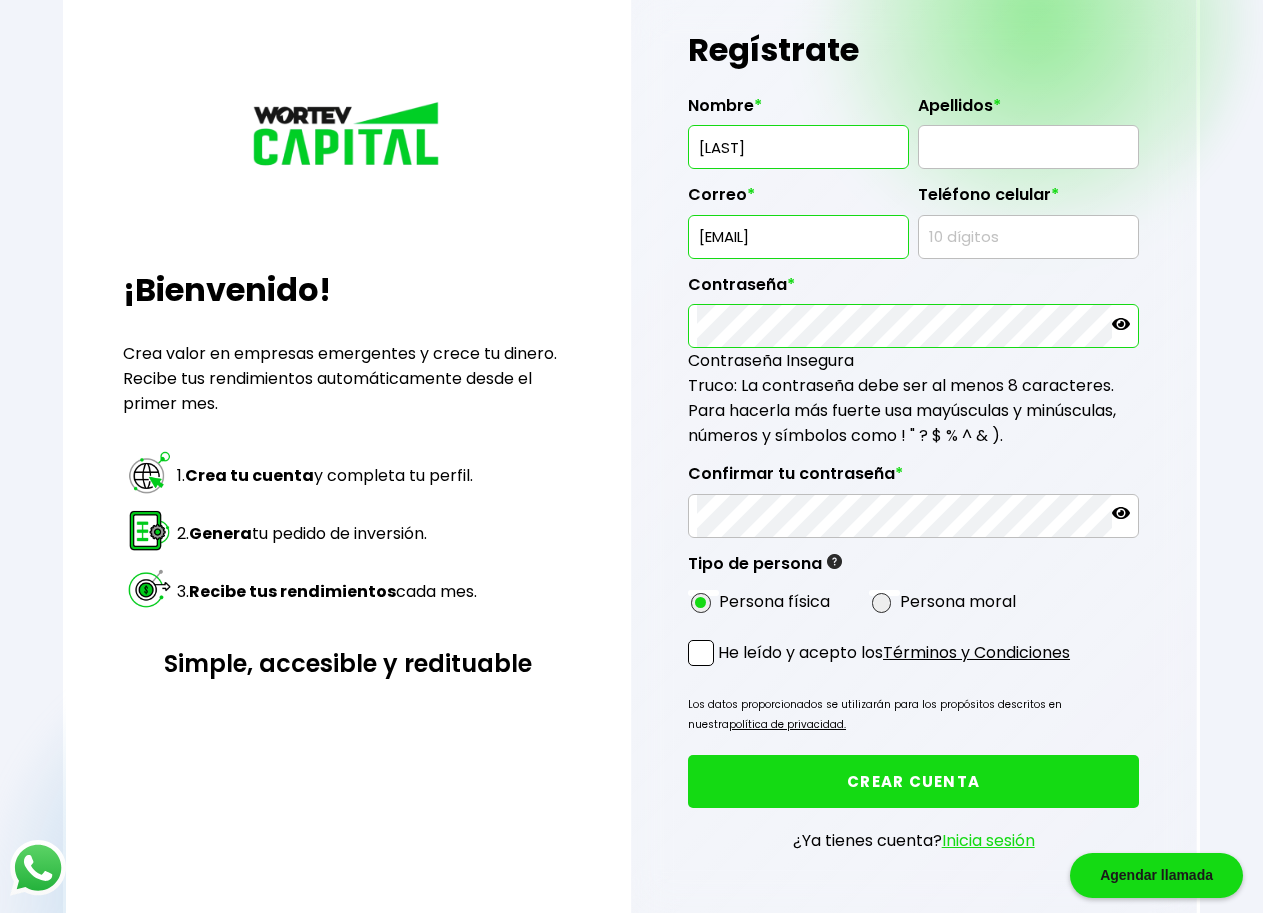 type on "[LAST]" 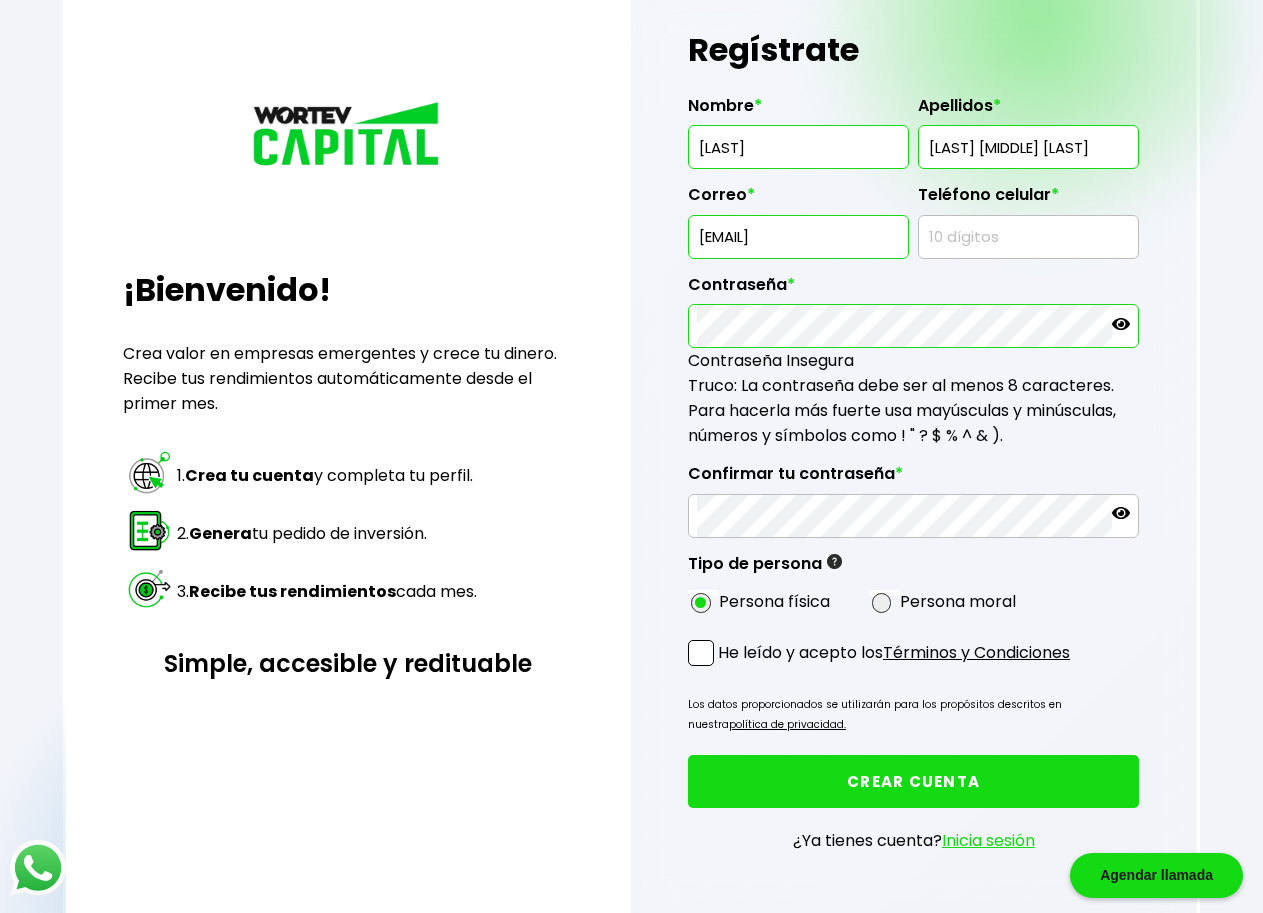 type on "[LAST] [MIDDLE] [LAST]" 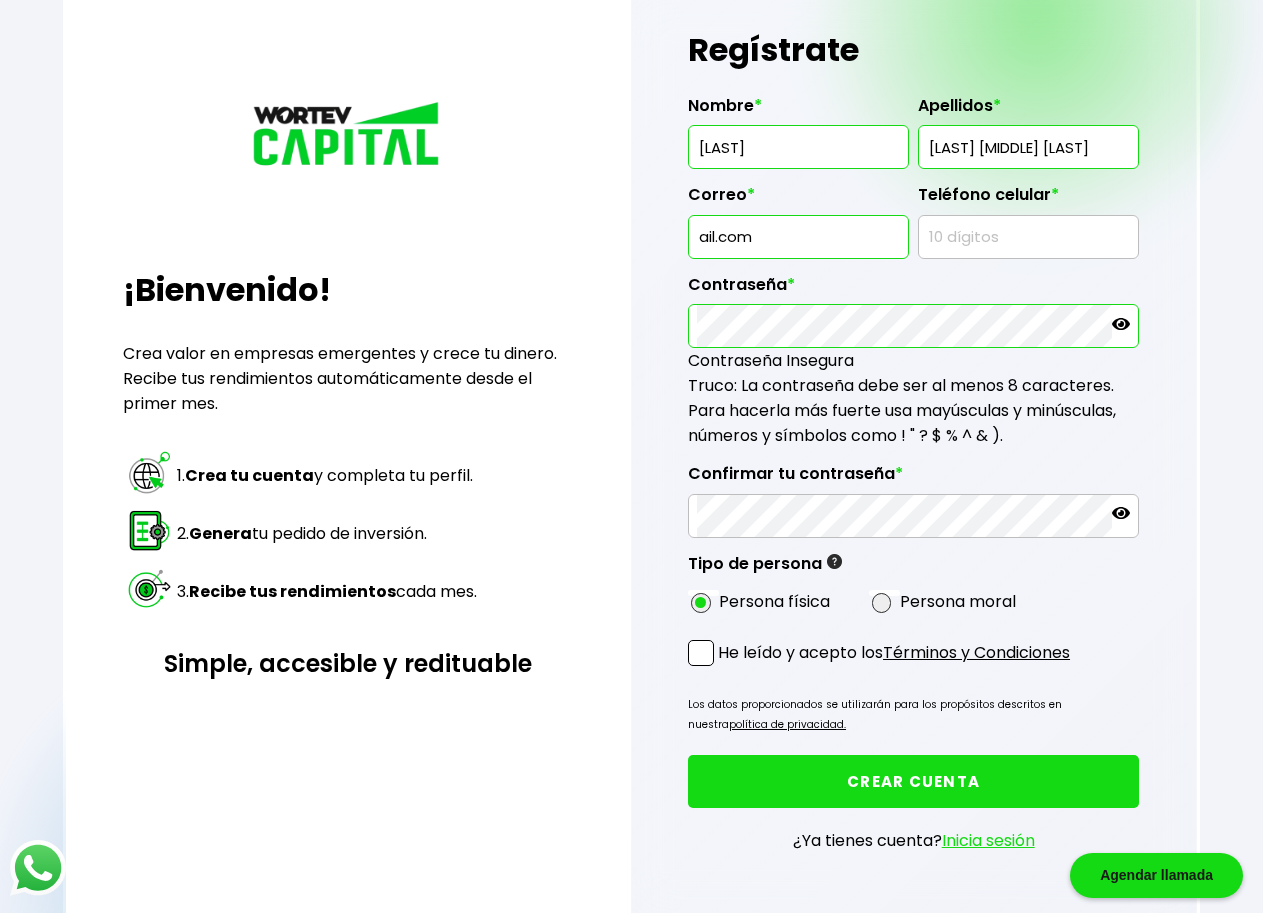 click on "ail.com" at bounding box center [798, 237] 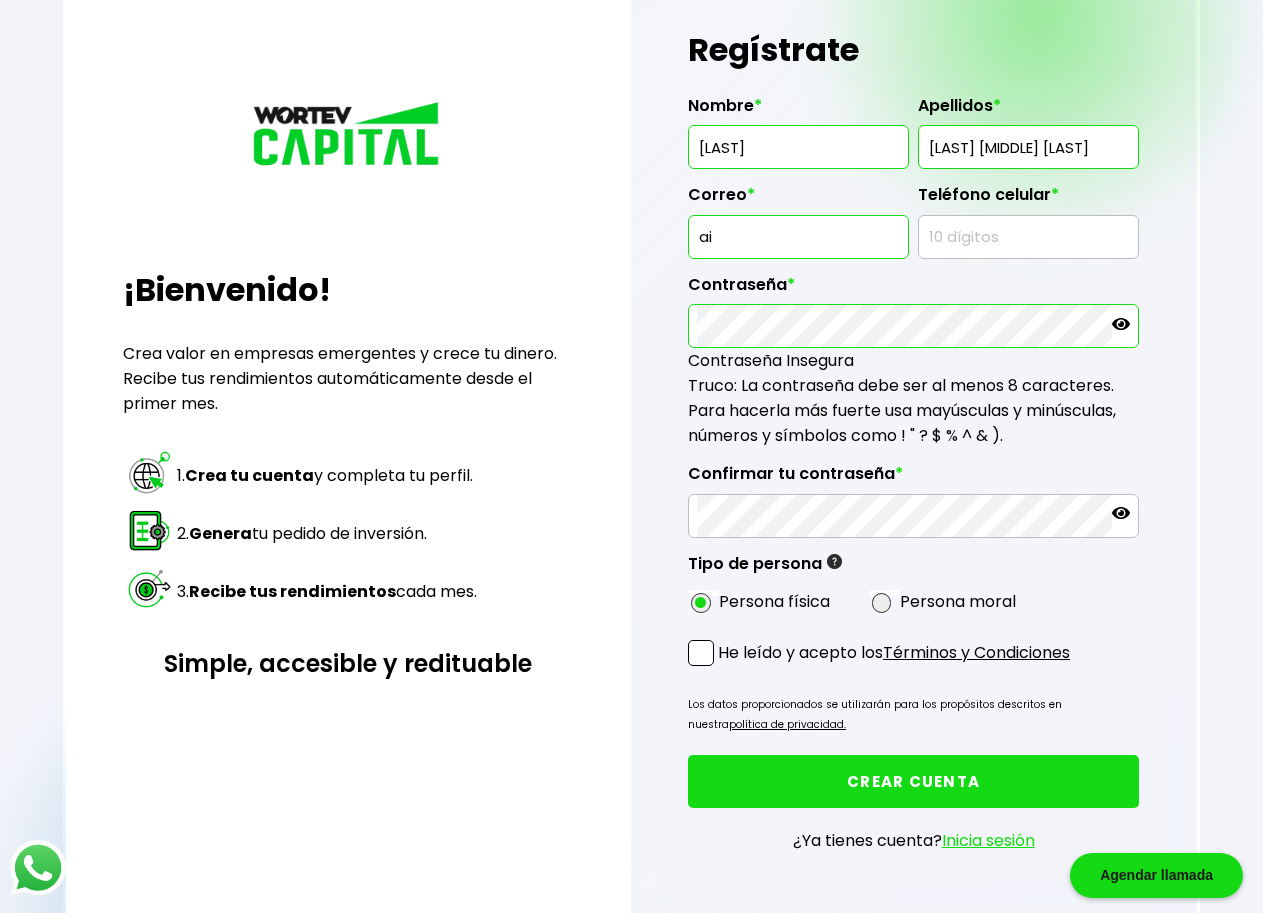 type on "a" 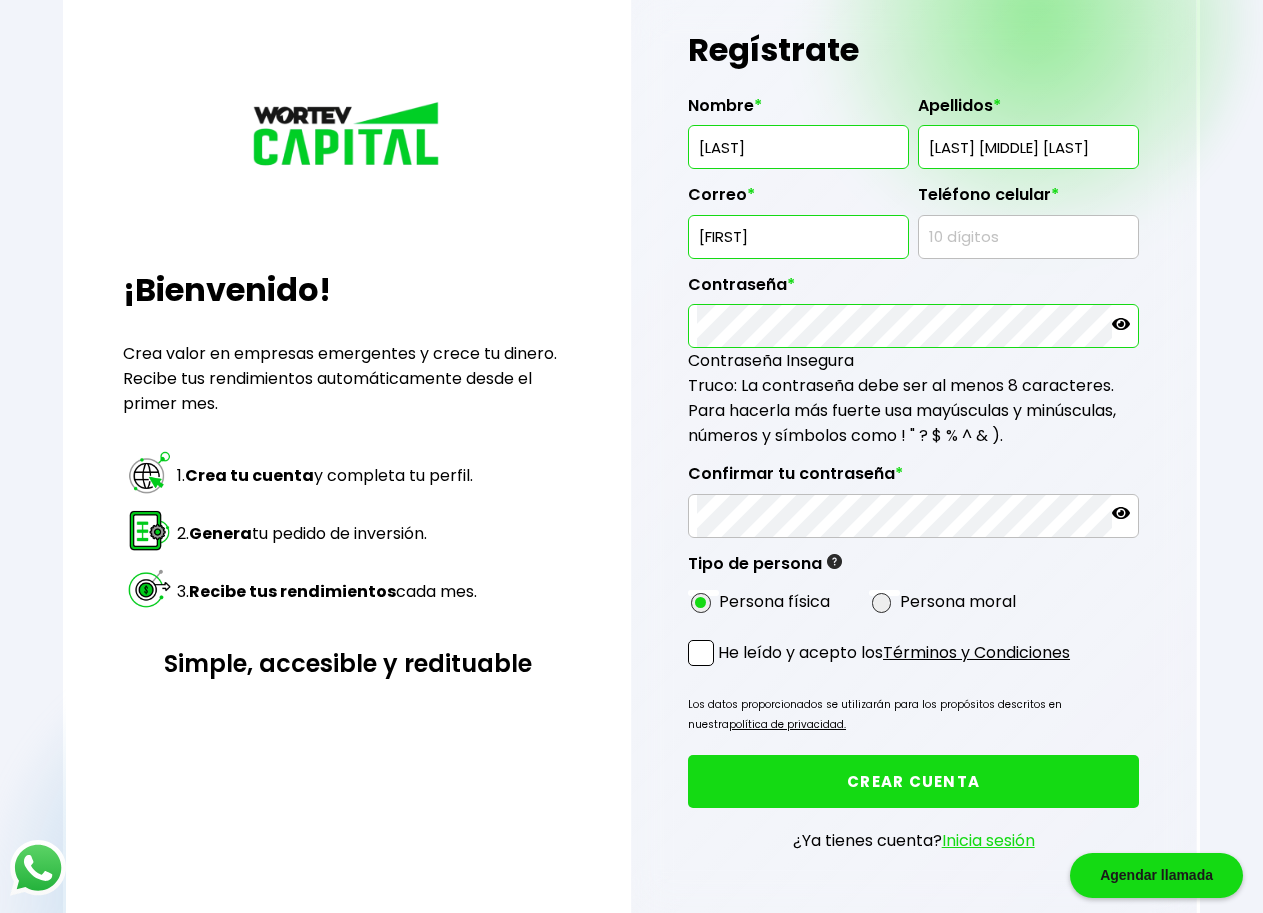 type on "[EMAIL]" 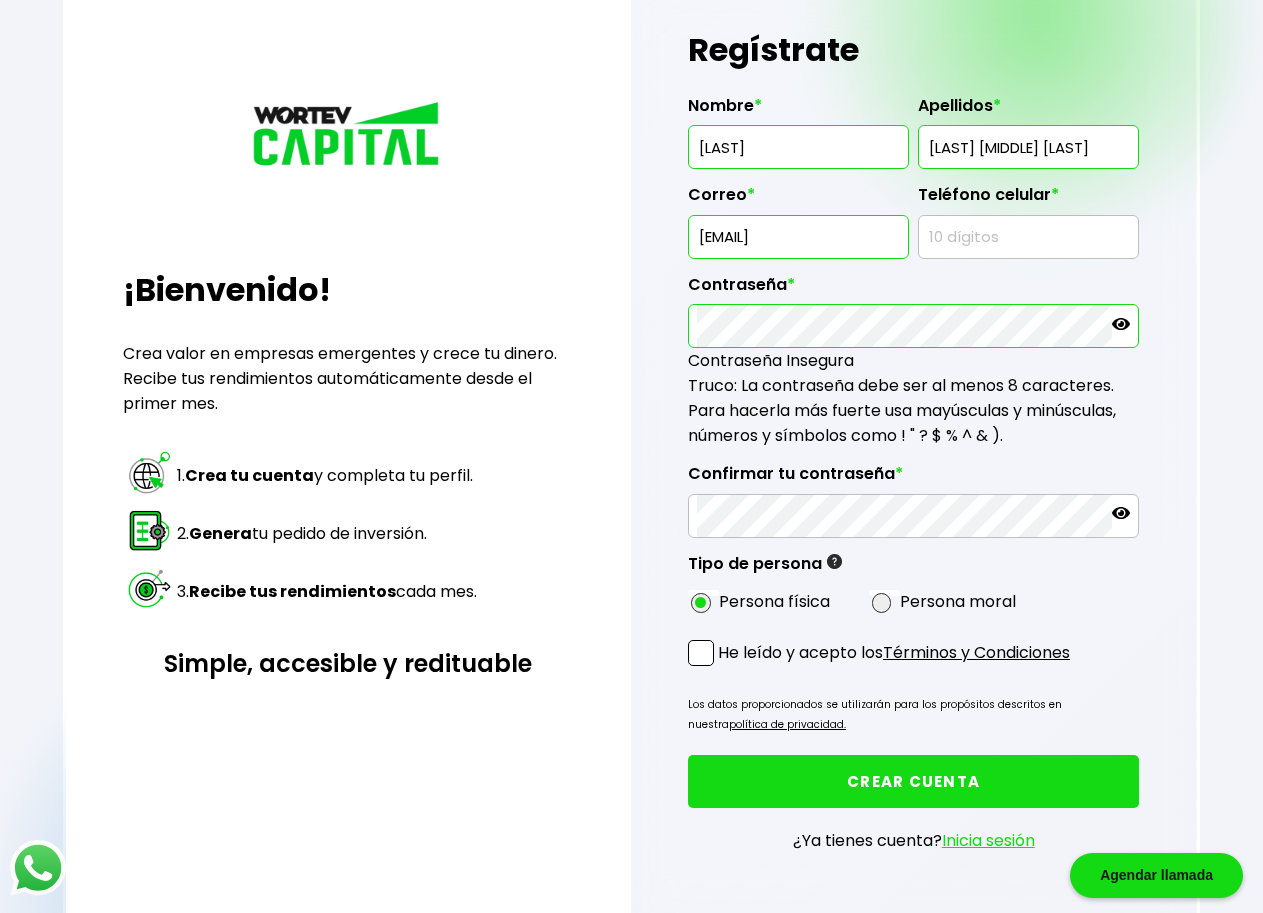 type on "[PHONE]" 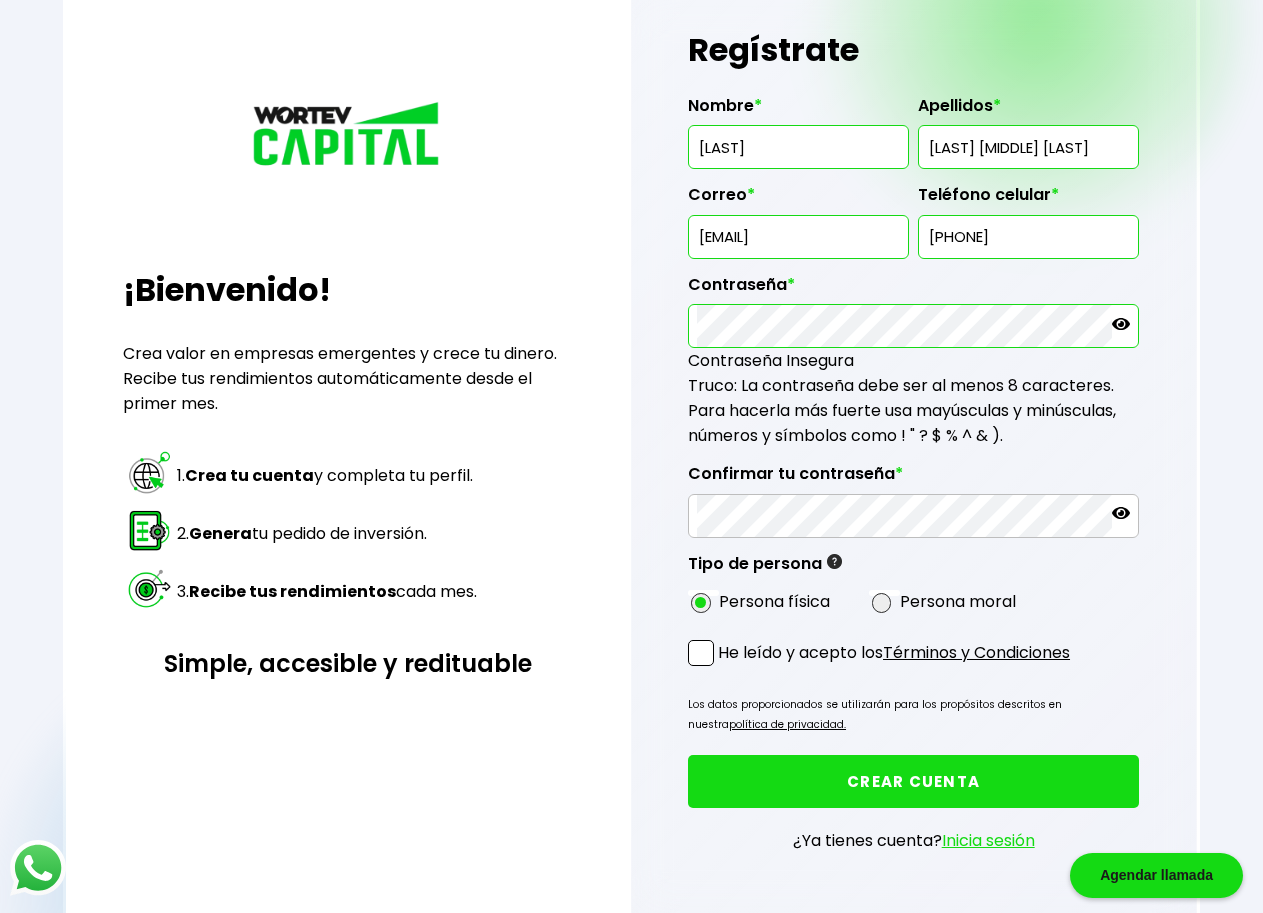 click 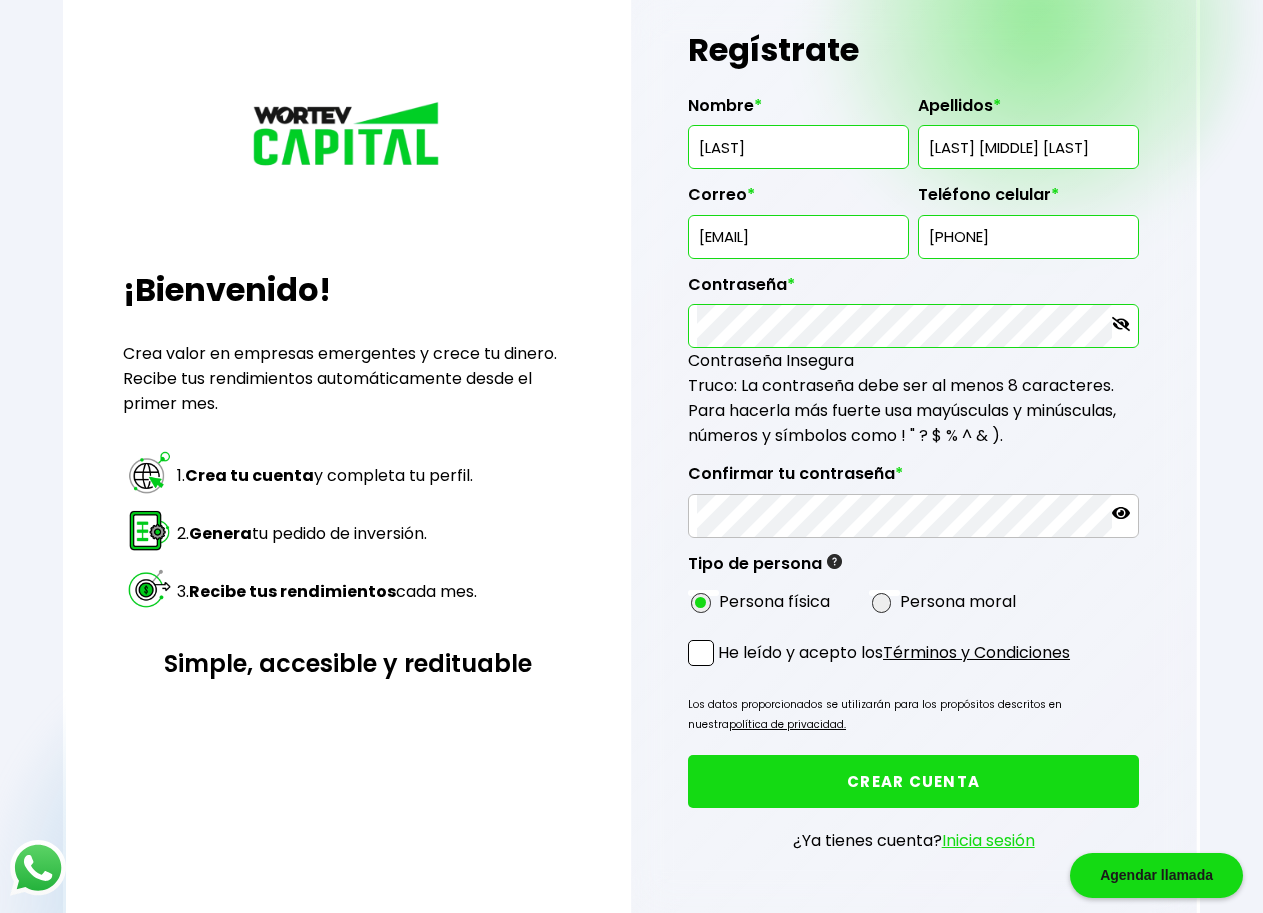 click 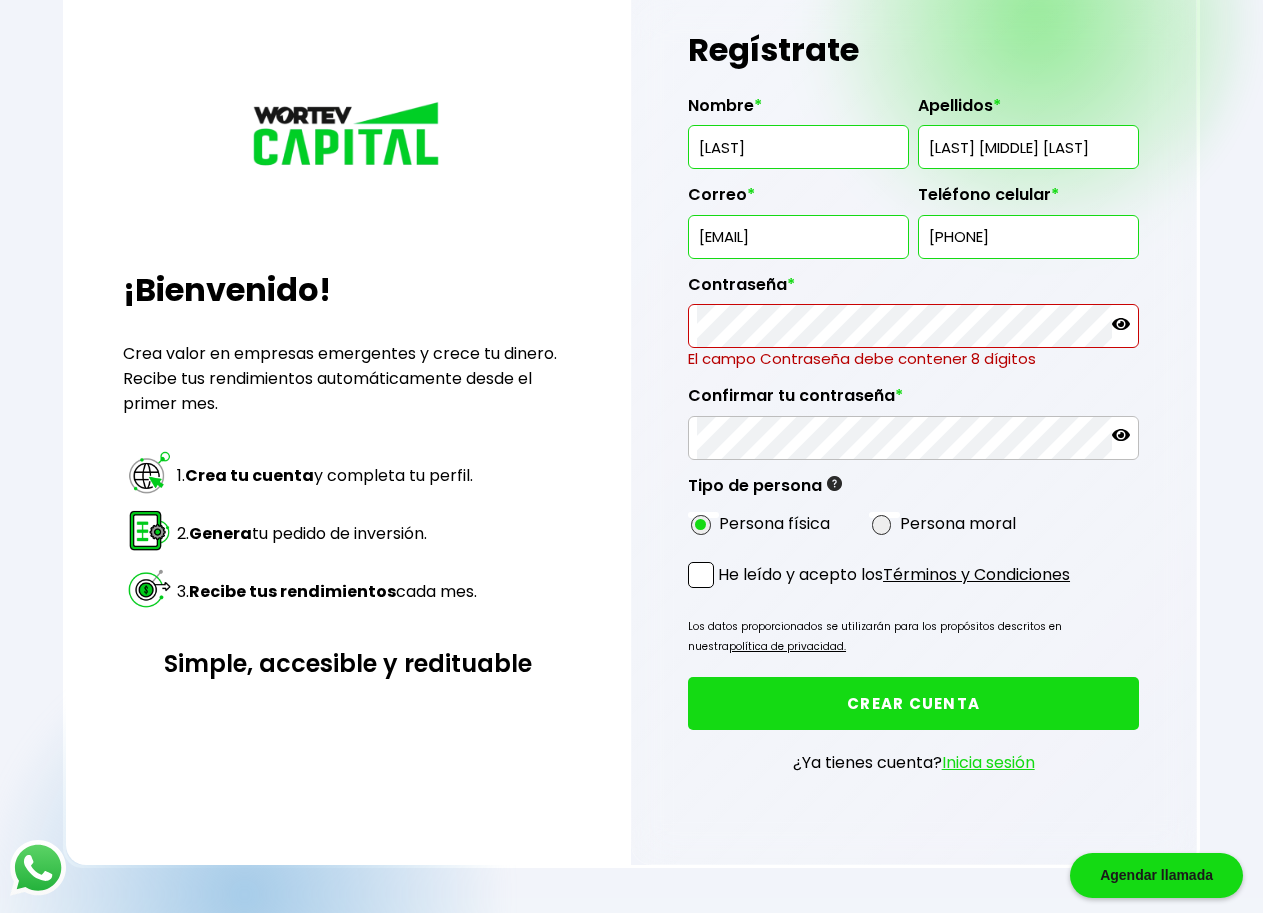 click 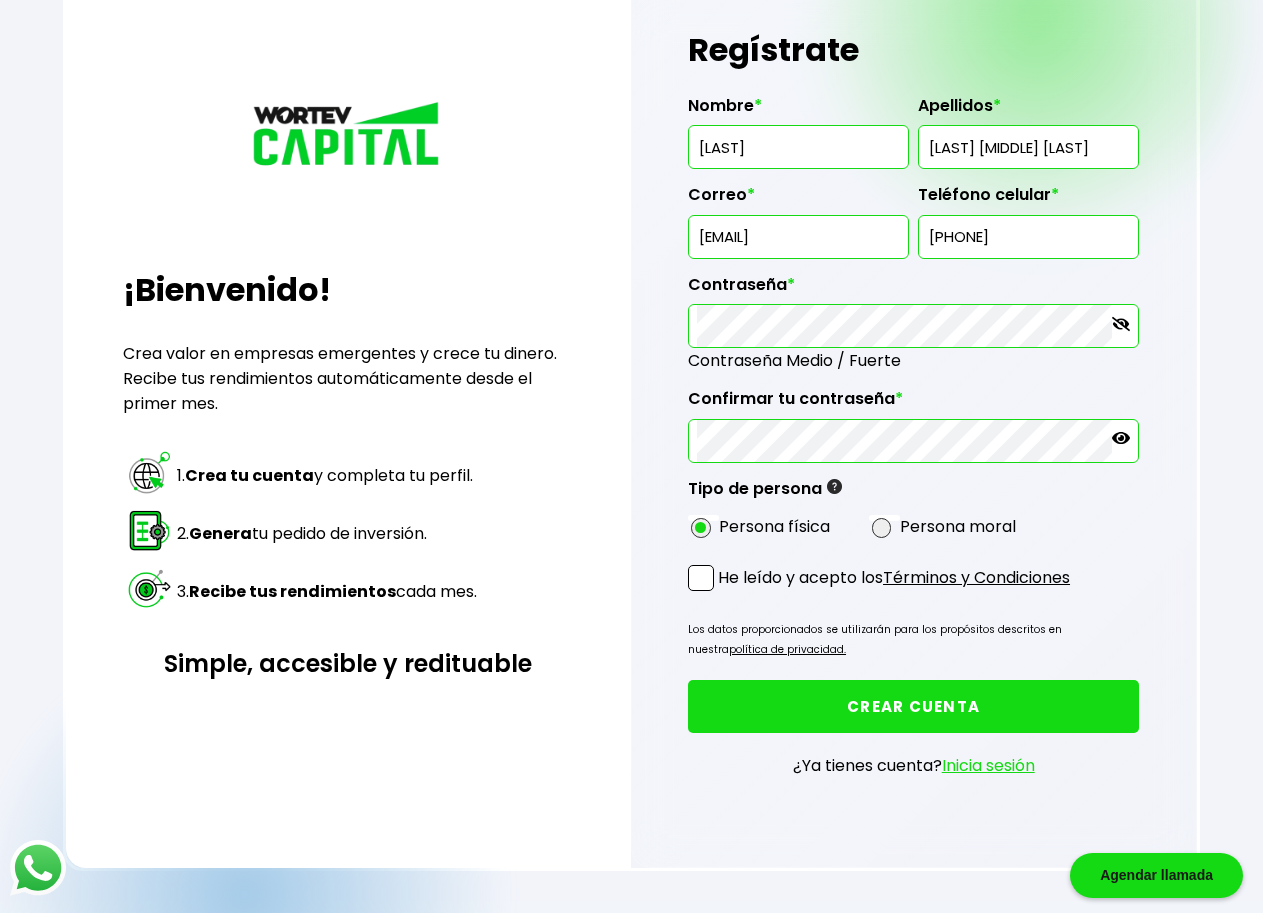 click 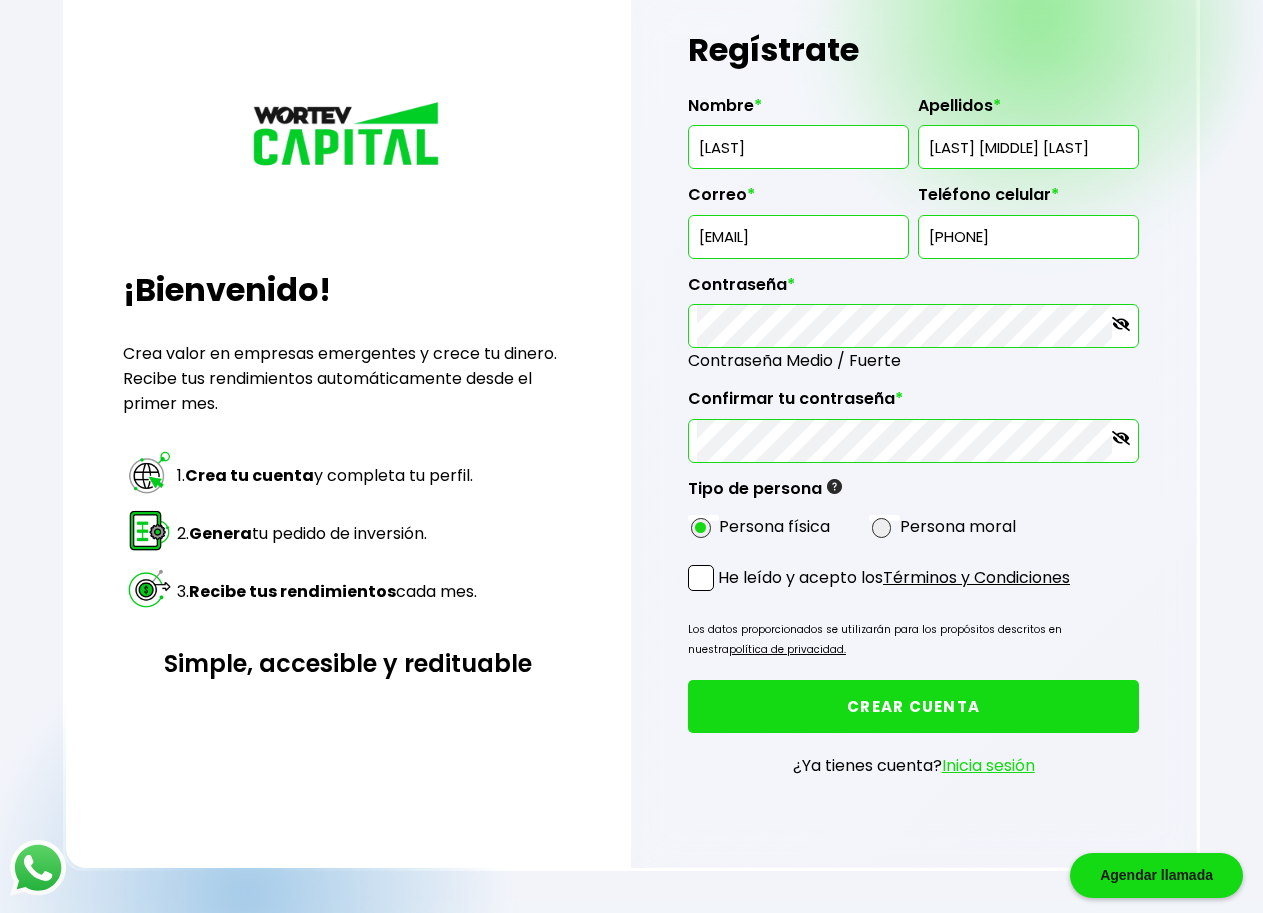 click 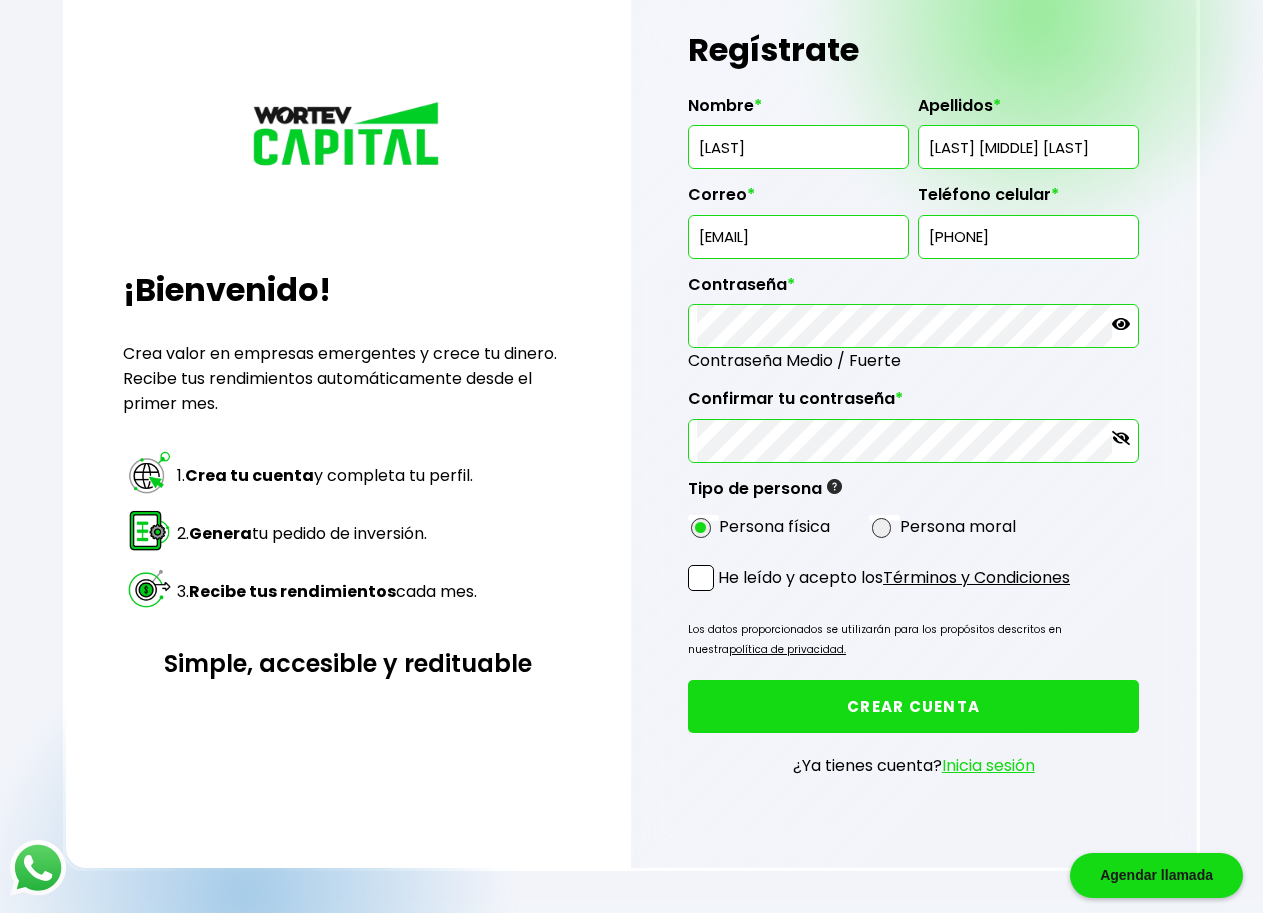 click 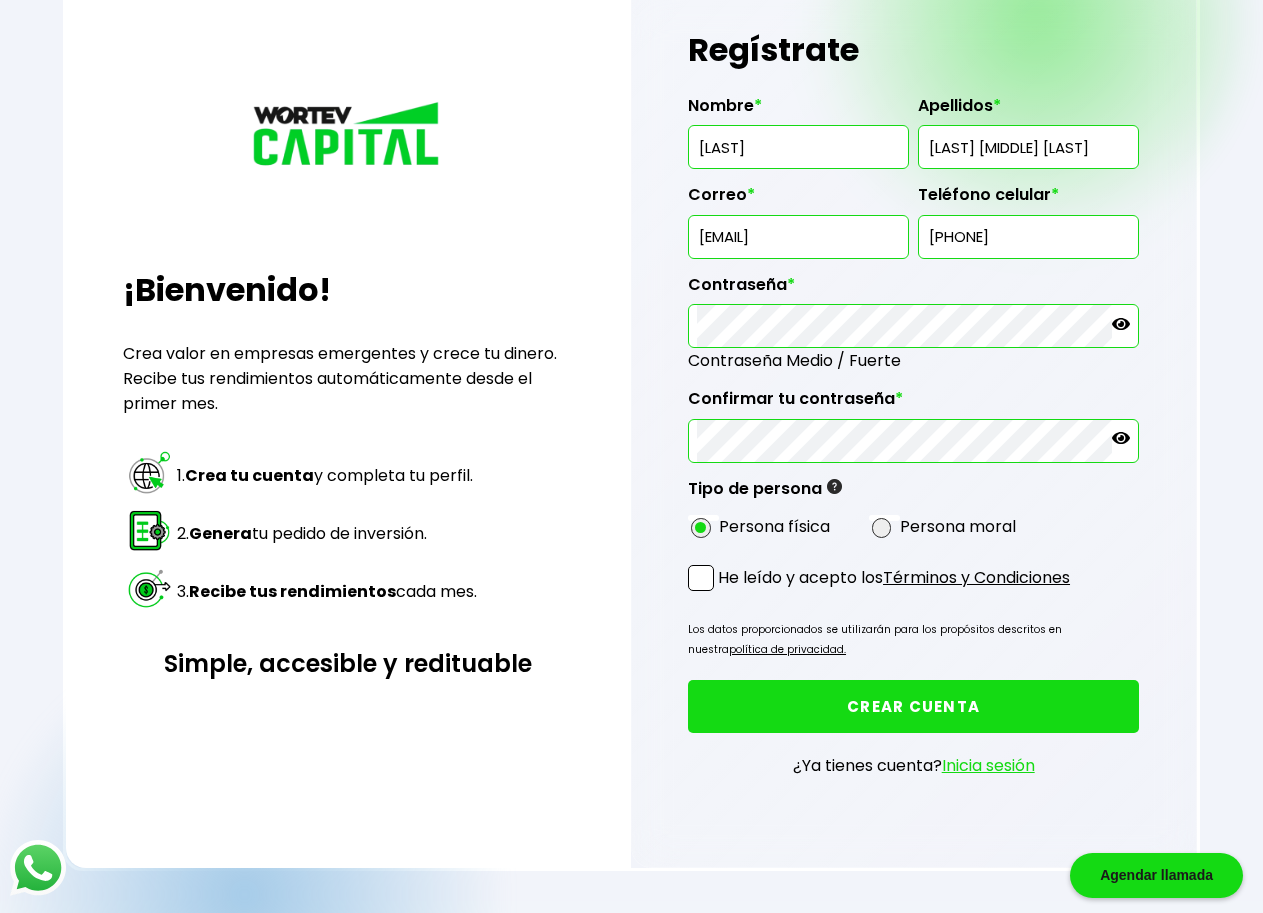 scroll, scrollTop: 304, scrollLeft: 0, axis: vertical 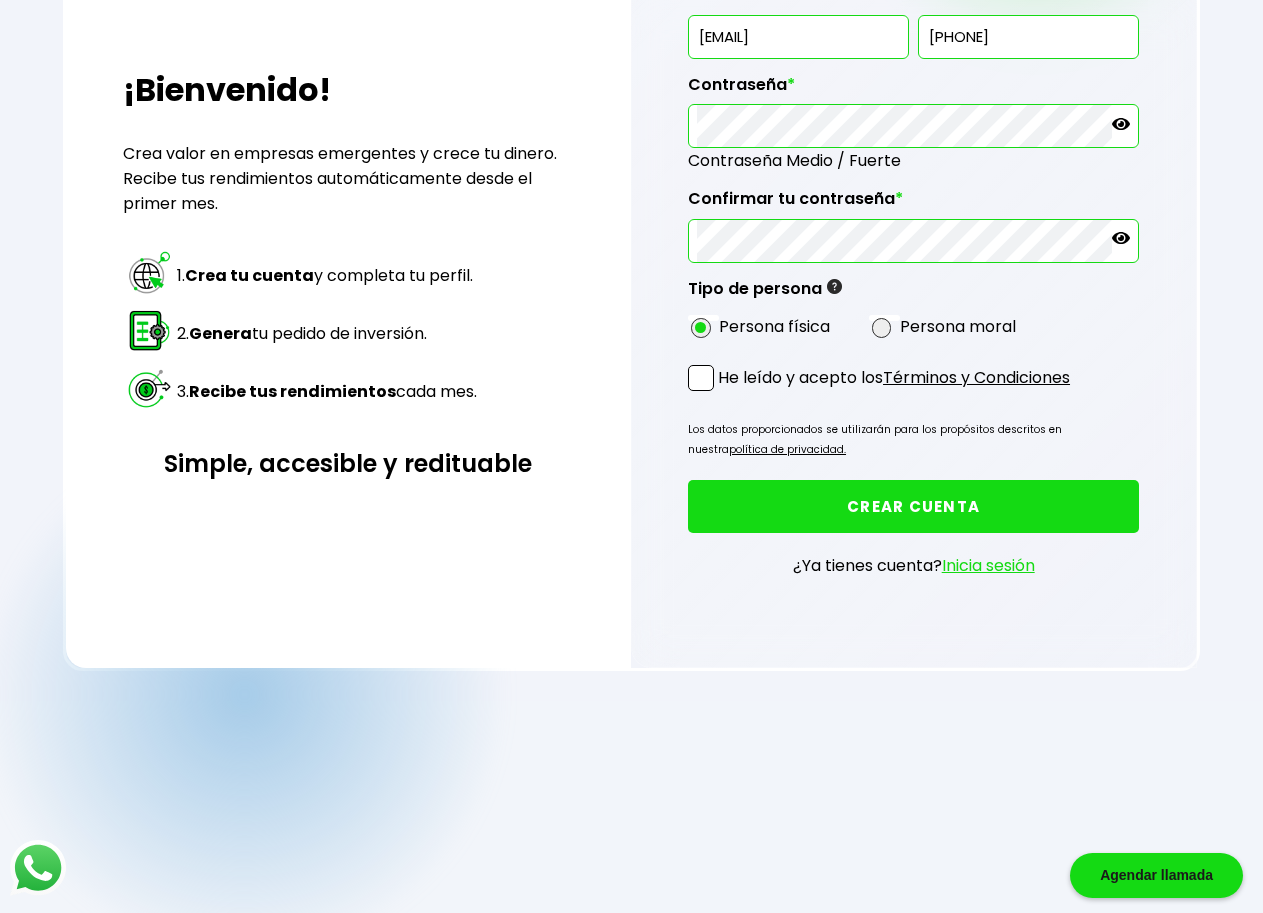 click at bounding box center [701, 378] 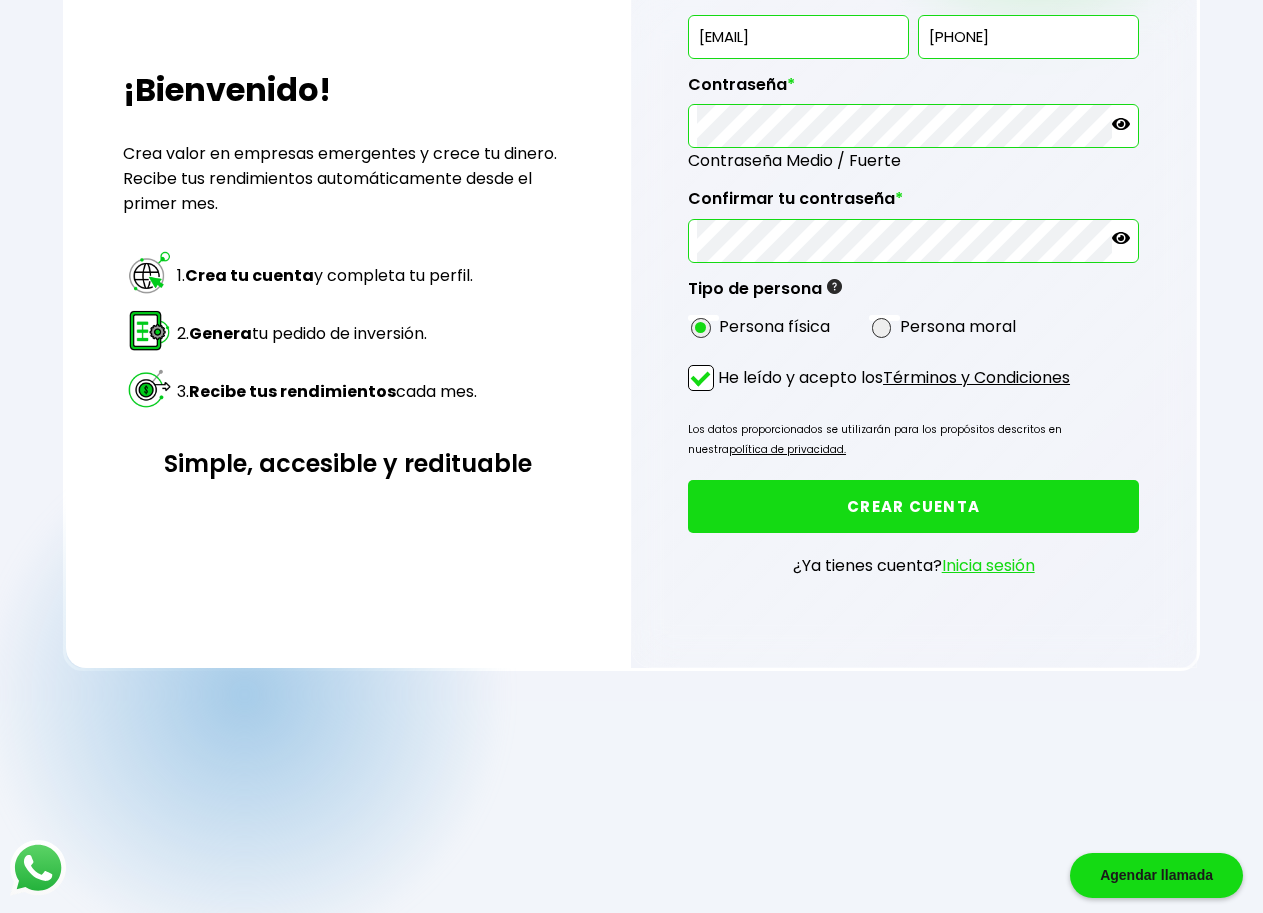 click on "CREAR CUENTA" at bounding box center [913, 506] 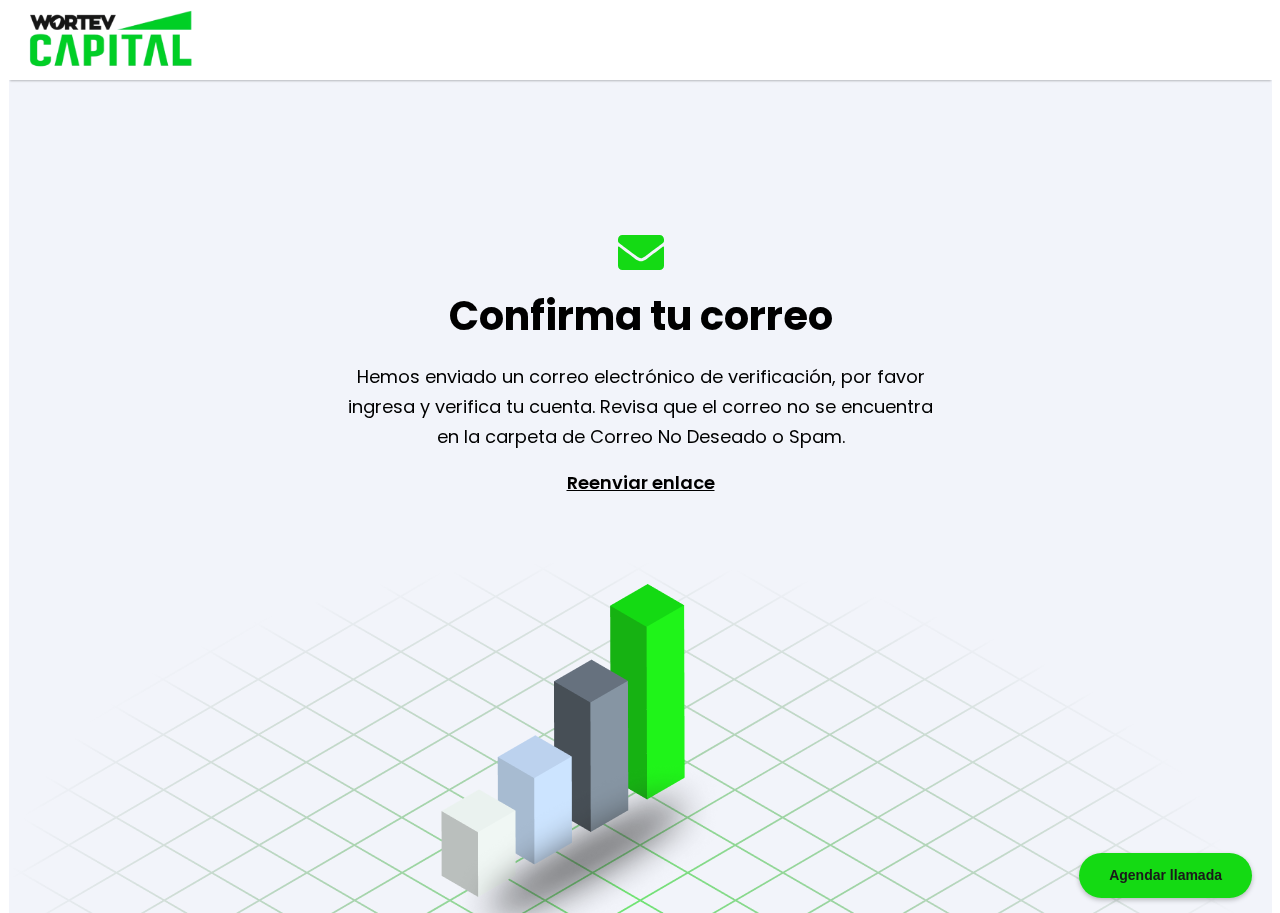 scroll, scrollTop: 0, scrollLeft: 0, axis: both 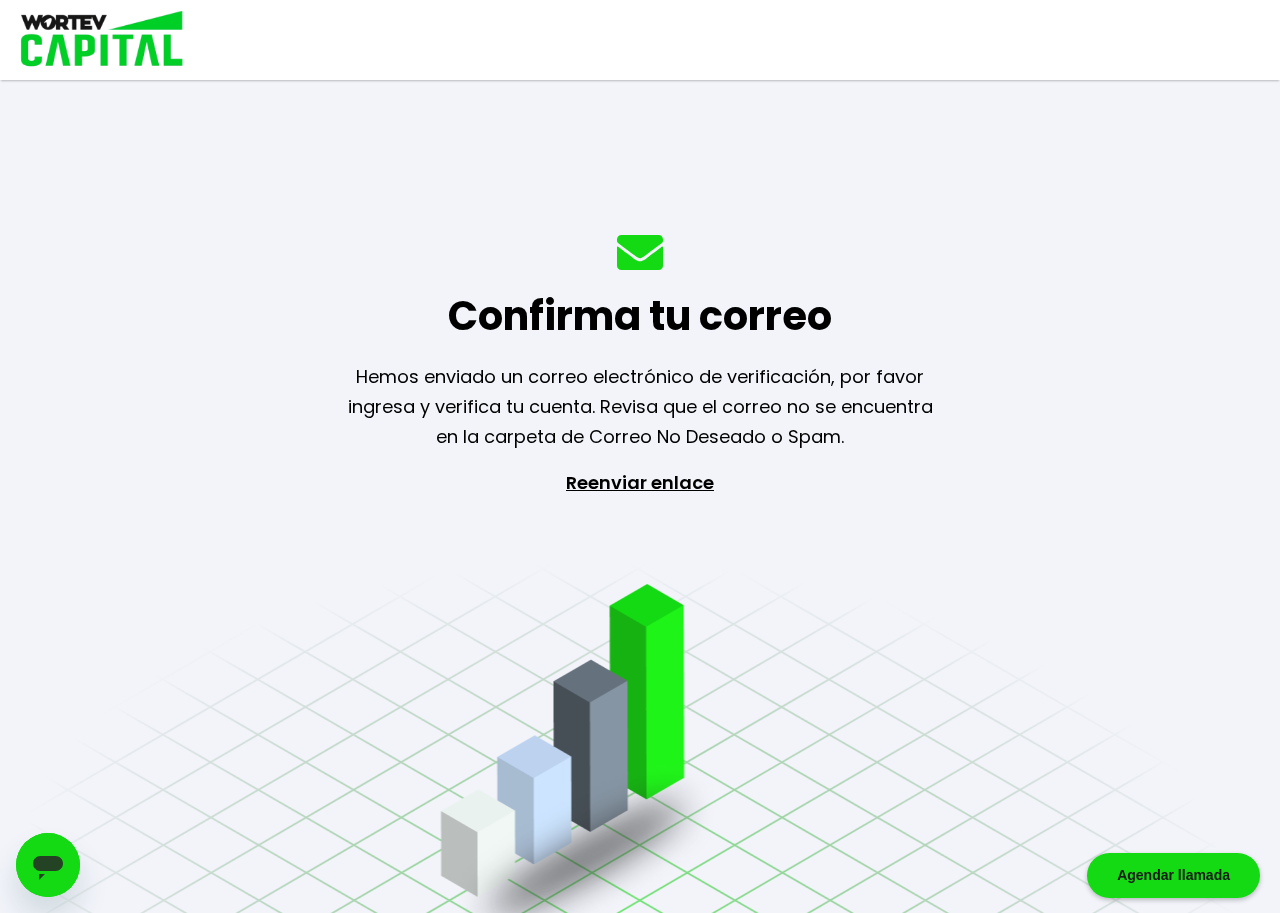 click on "Reenviar enlace" at bounding box center [640, 573] 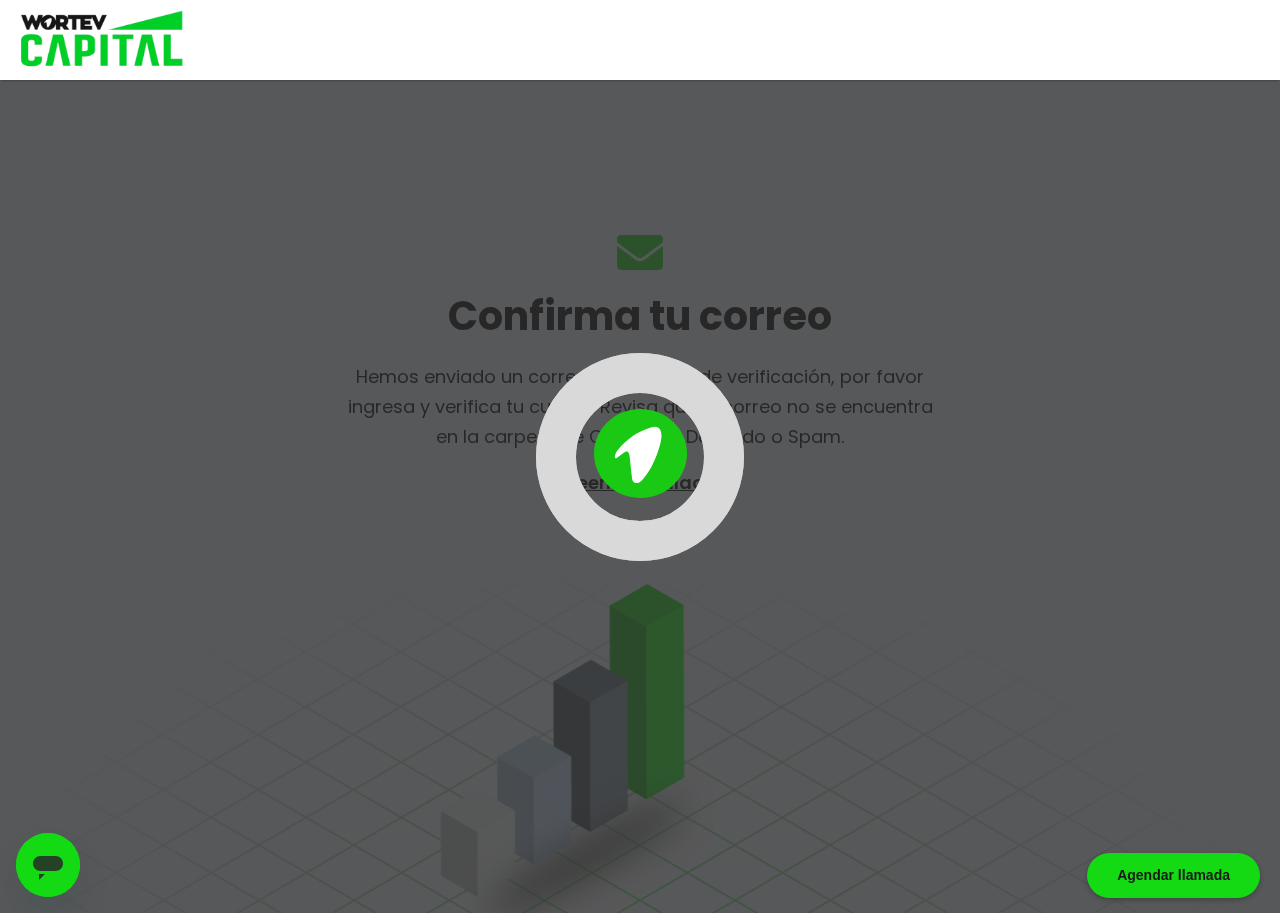 click at bounding box center (640, 457) 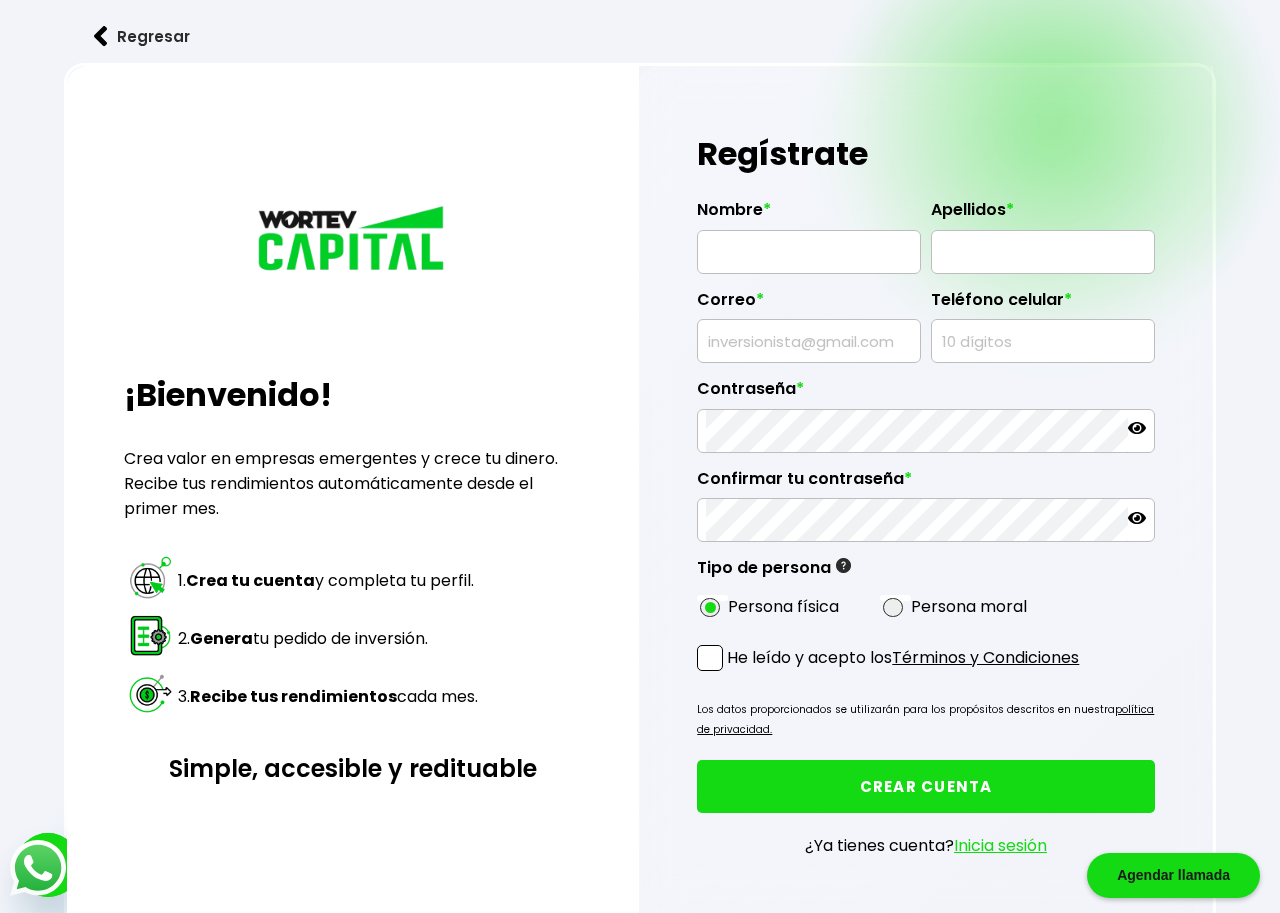 type on "[EMAIL]" 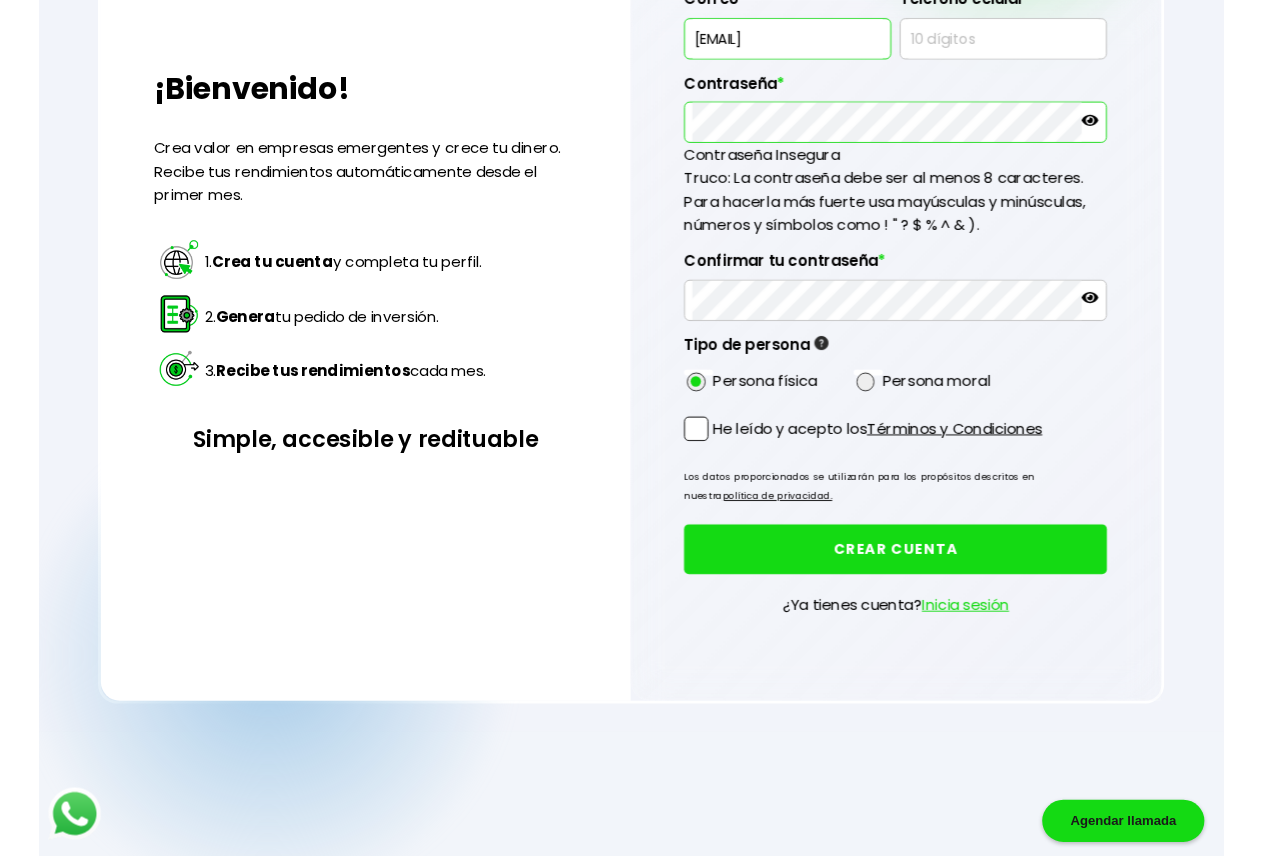 scroll, scrollTop: 0, scrollLeft: 0, axis: both 